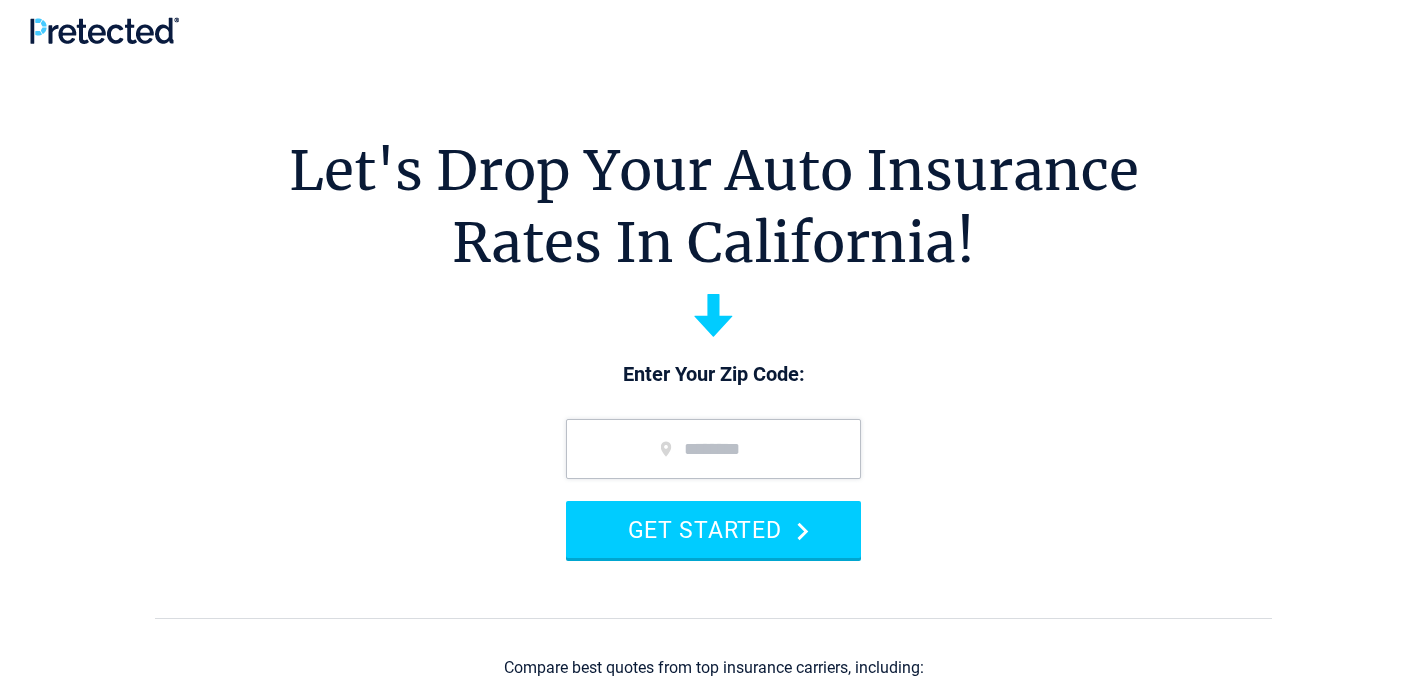 scroll, scrollTop: 0, scrollLeft: 0, axis: both 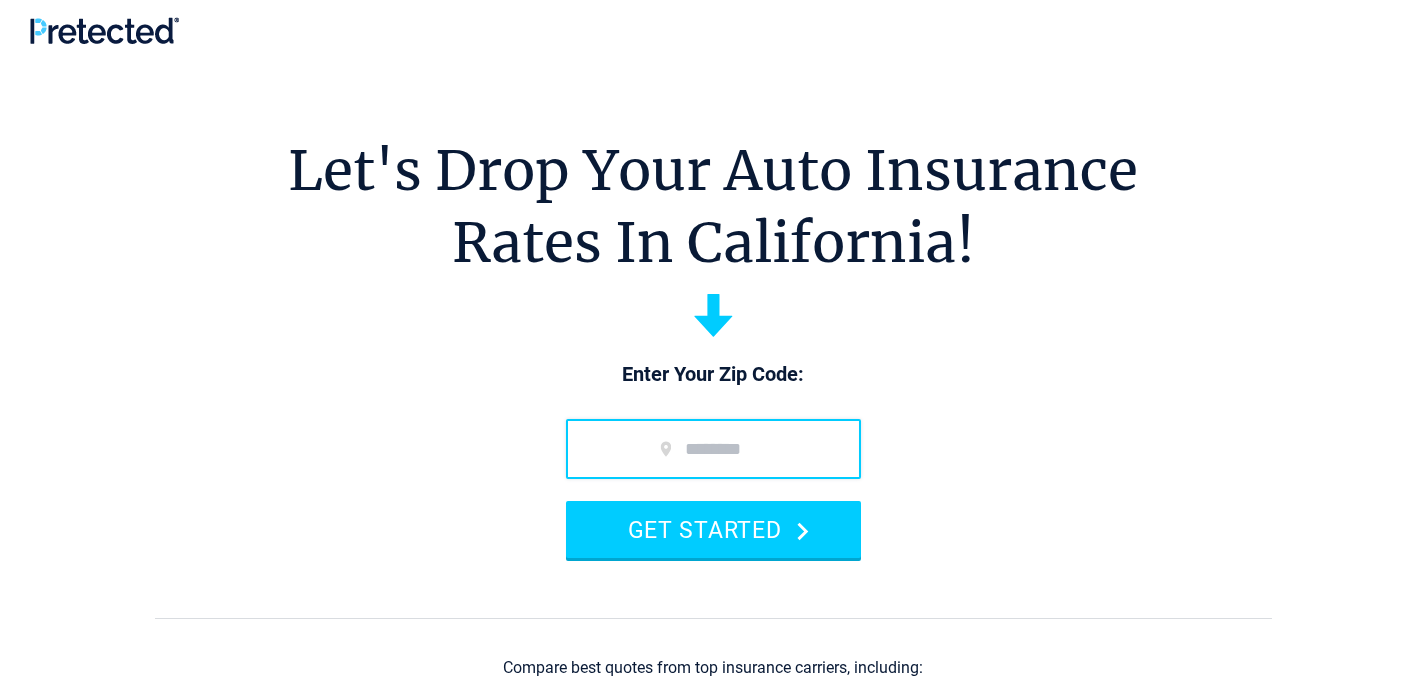 click at bounding box center (713, 449) 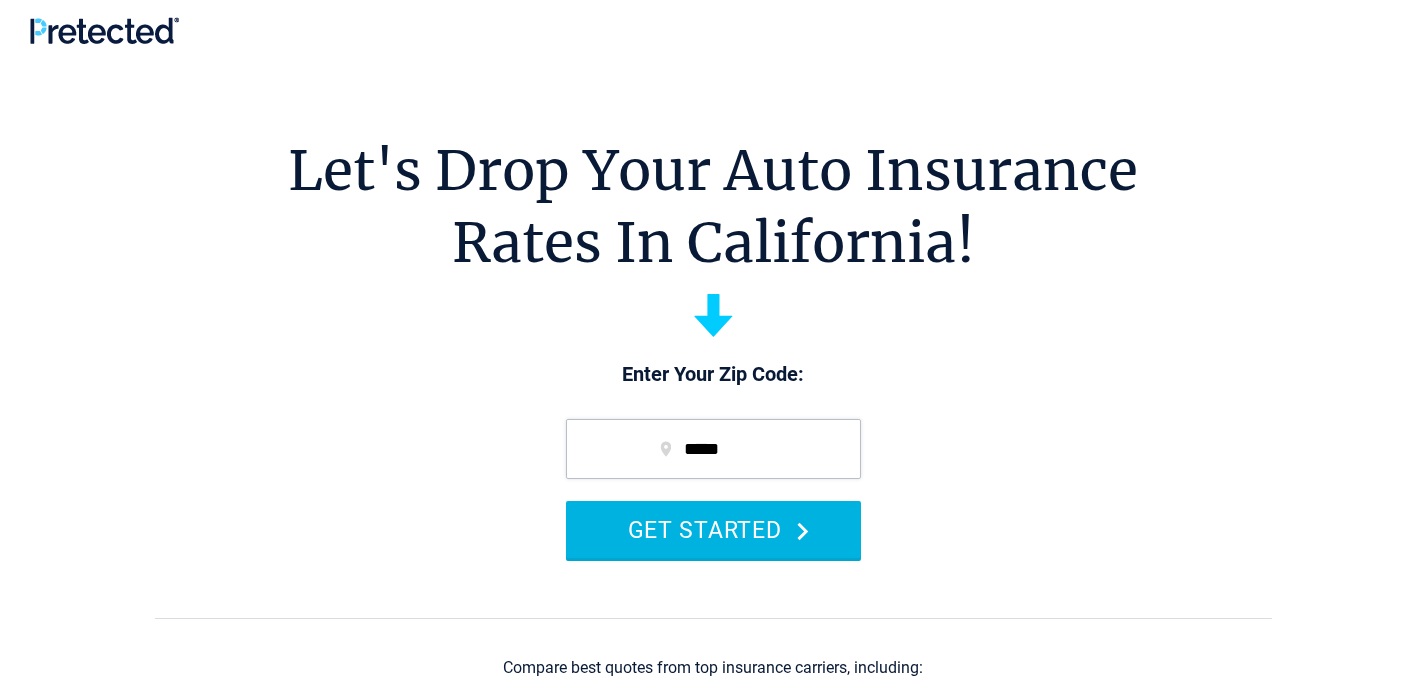 click 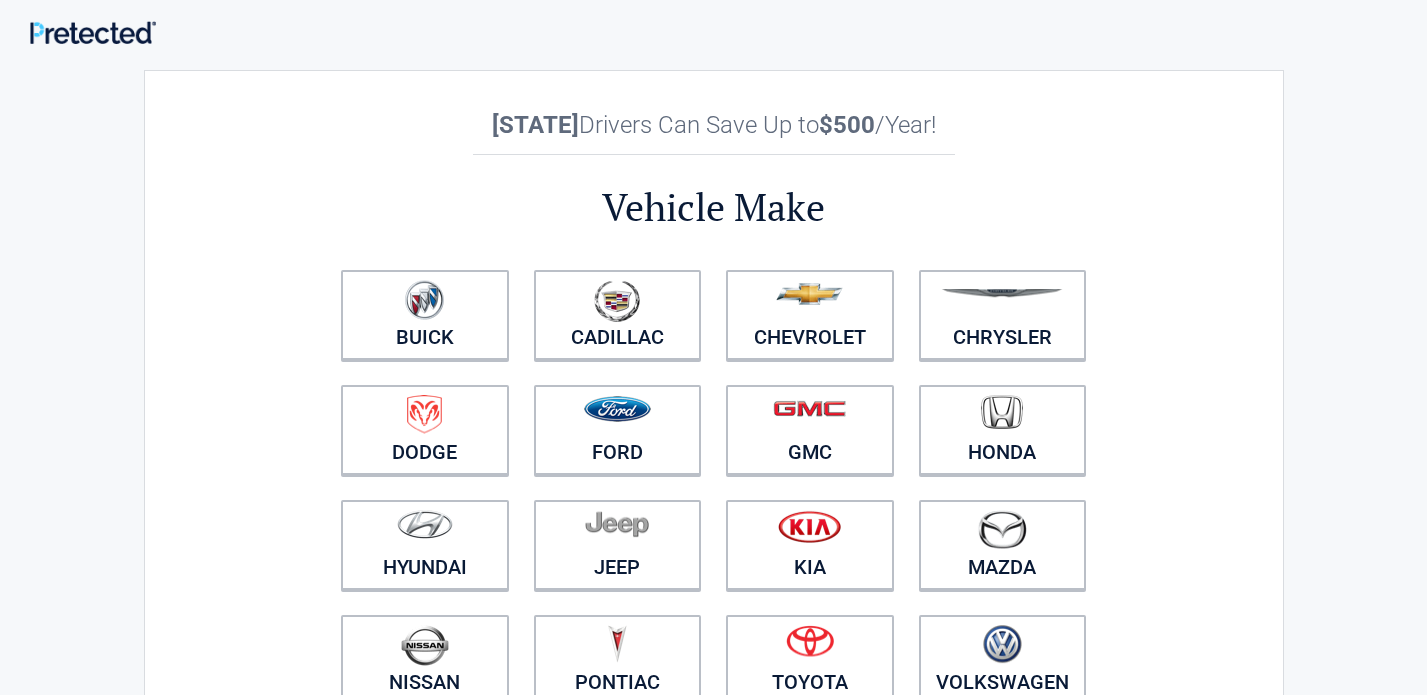 scroll, scrollTop: 0, scrollLeft: 0, axis: both 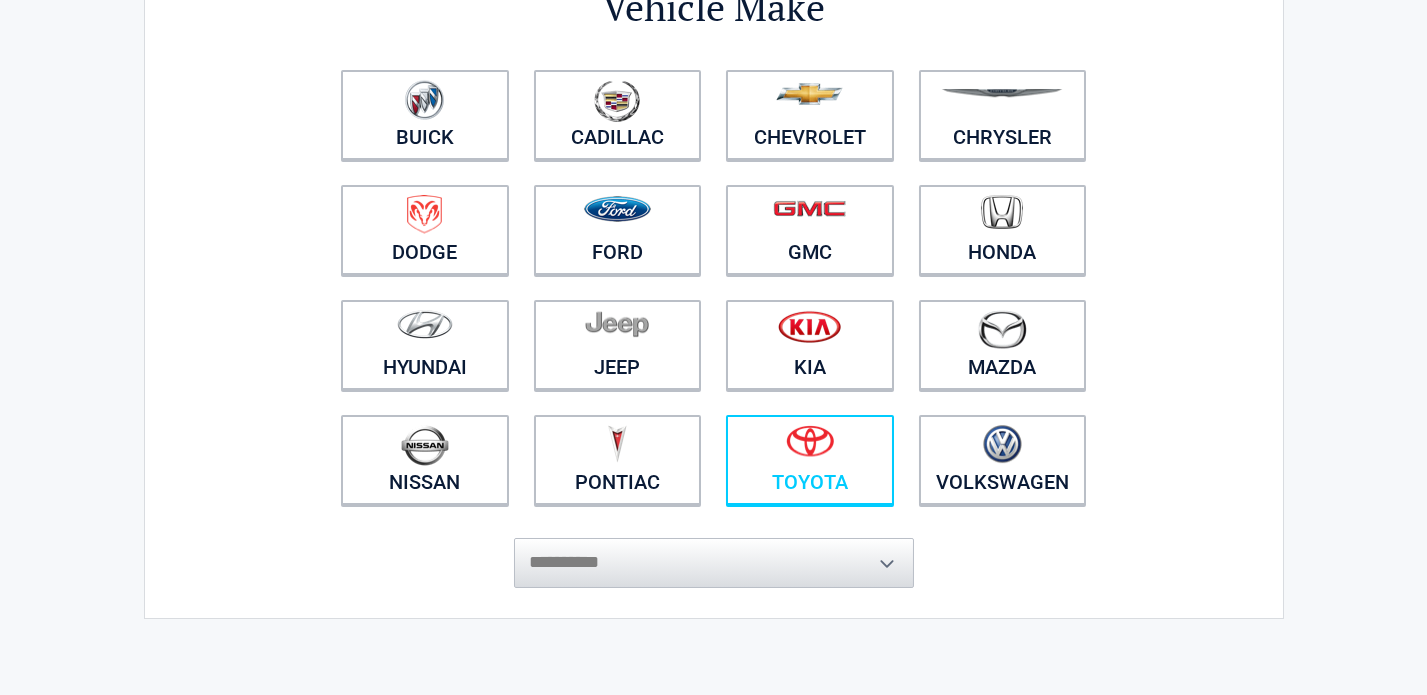 click at bounding box center (810, 441) 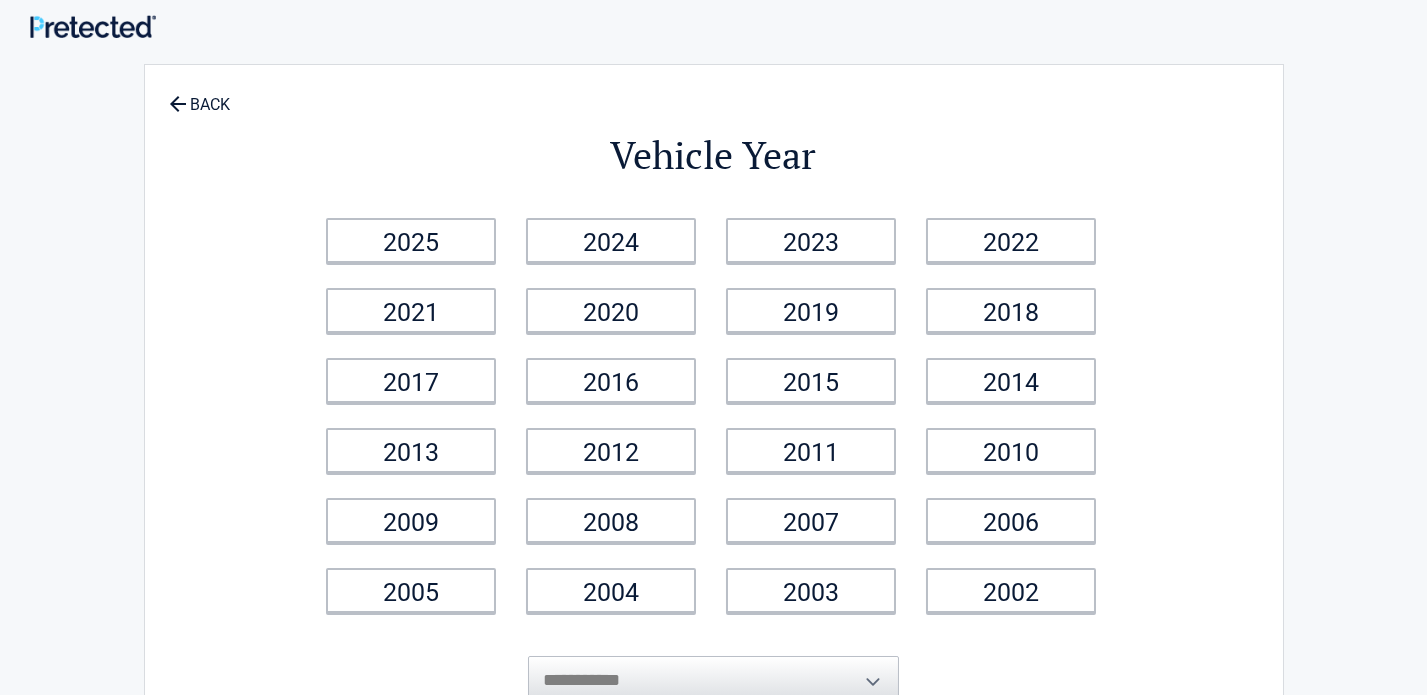 scroll, scrollTop: 0, scrollLeft: 0, axis: both 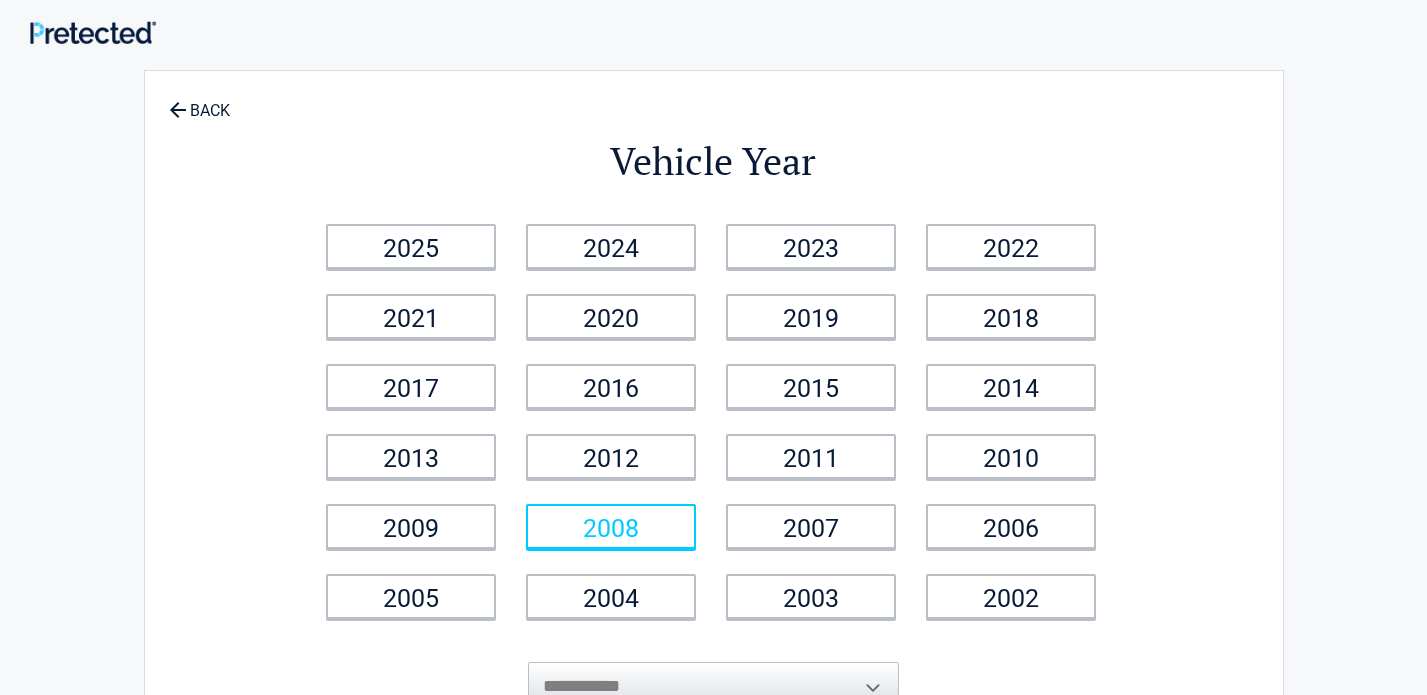 click on "2008" at bounding box center (611, 526) 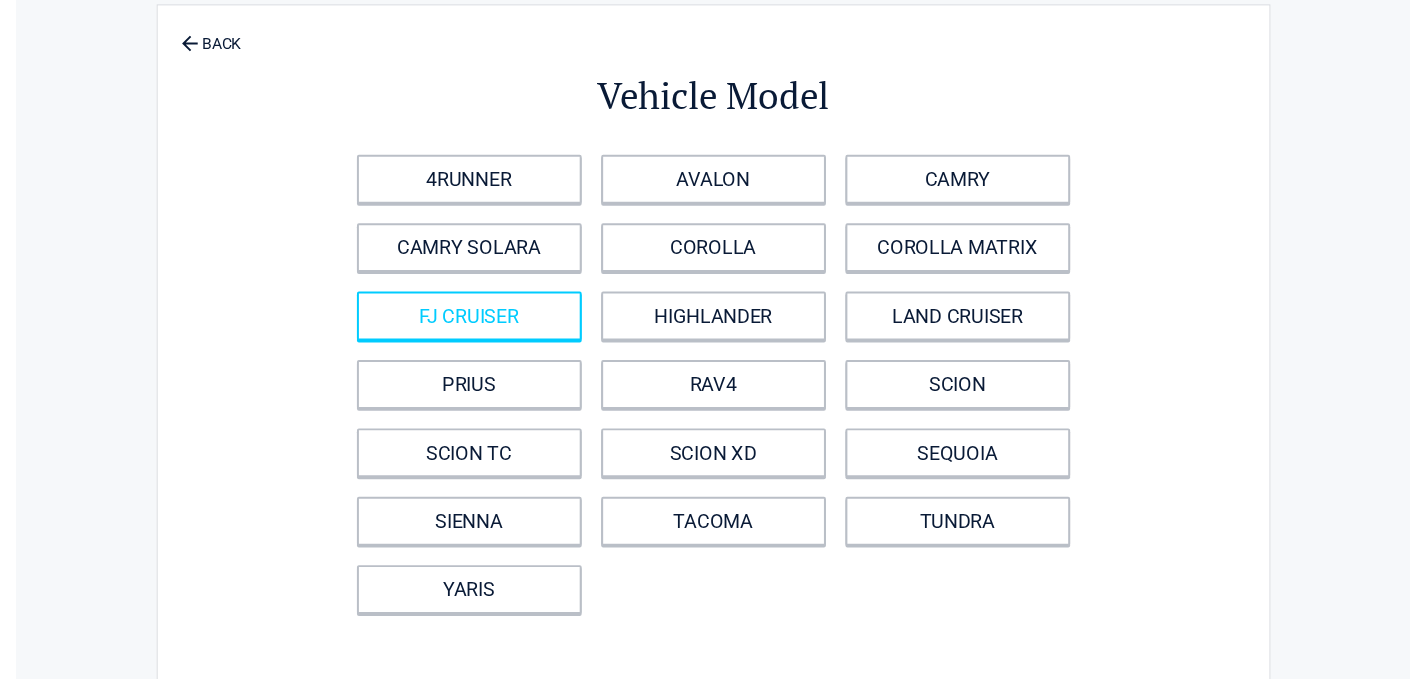 scroll, scrollTop: 100, scrollLeft: 0, axis: vertical 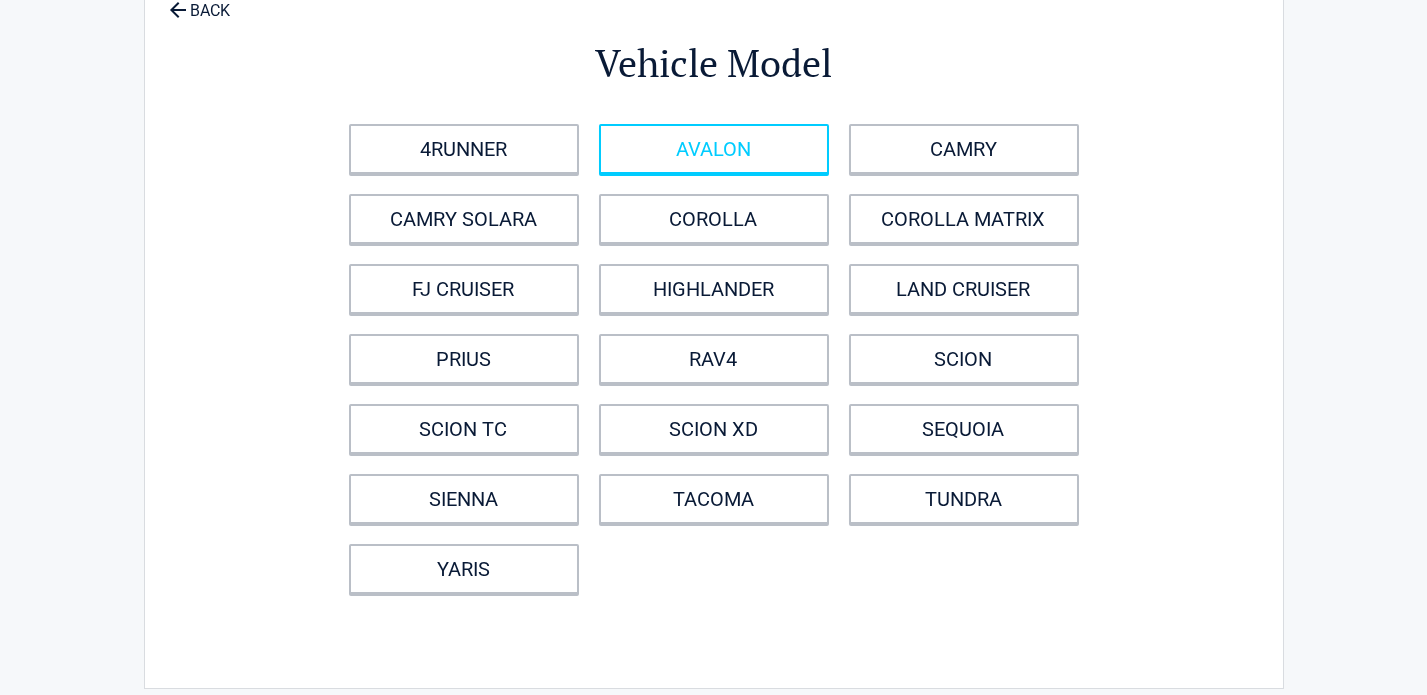 click on "AVALON" at bounding box center [714, 149] 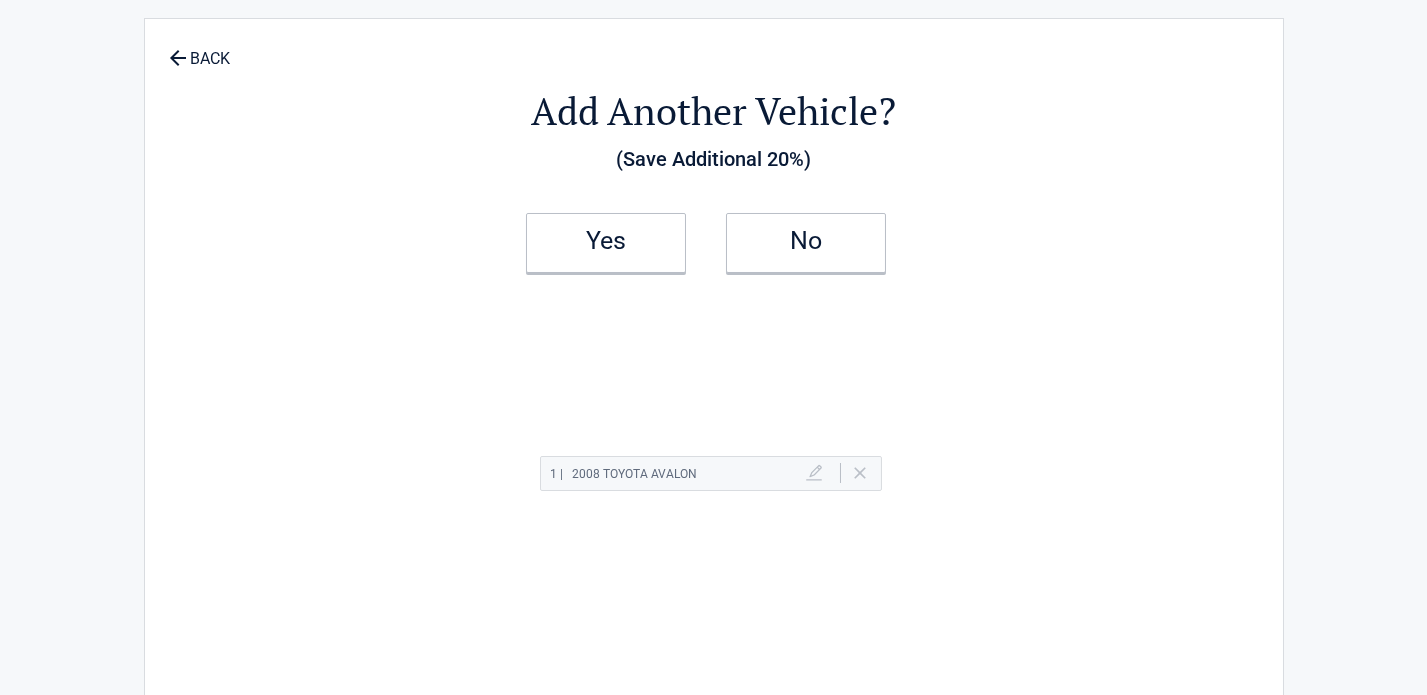 scroll, scrollTop: 0, scrollLeft: 0, axis: both 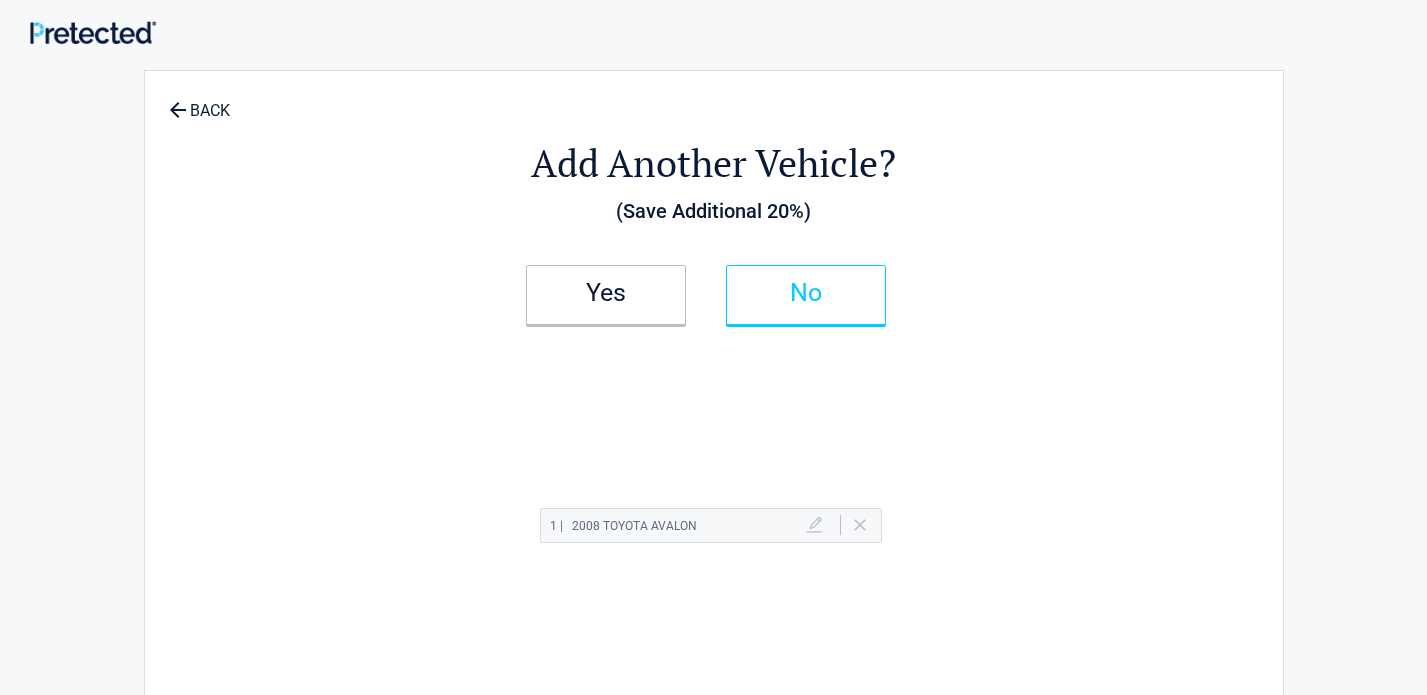 click on "No" at bounding box center (806, 293) 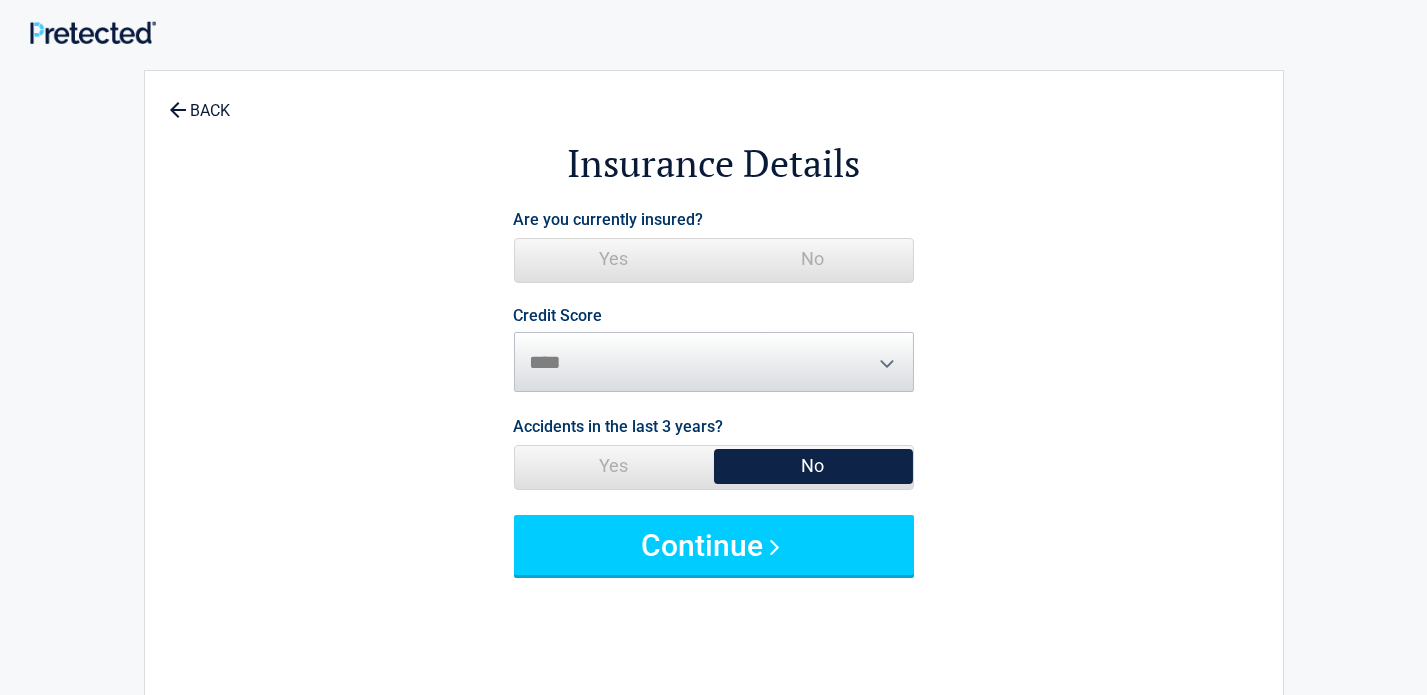 click on "Yes" at bounding box center [614, 259] 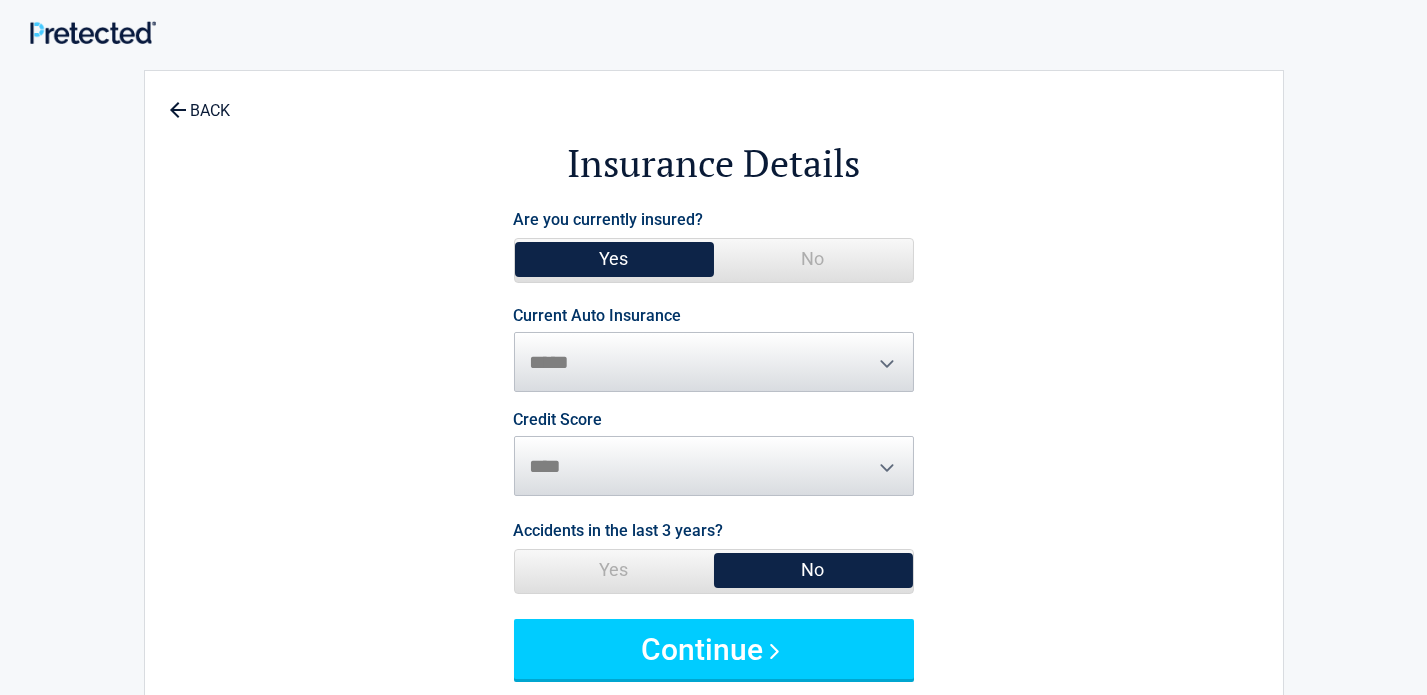 click on "**********" at bounding box center (714, 350) 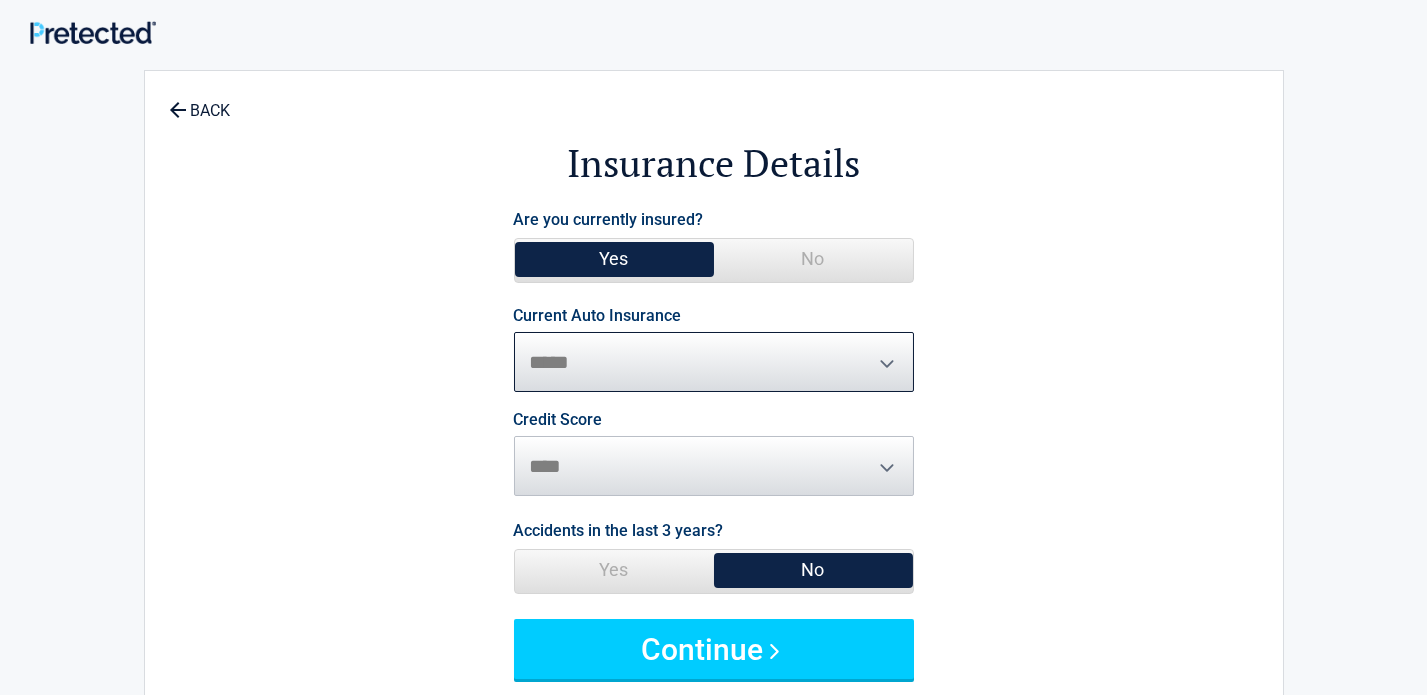 click on "**********" at bounding box center [714, 362] 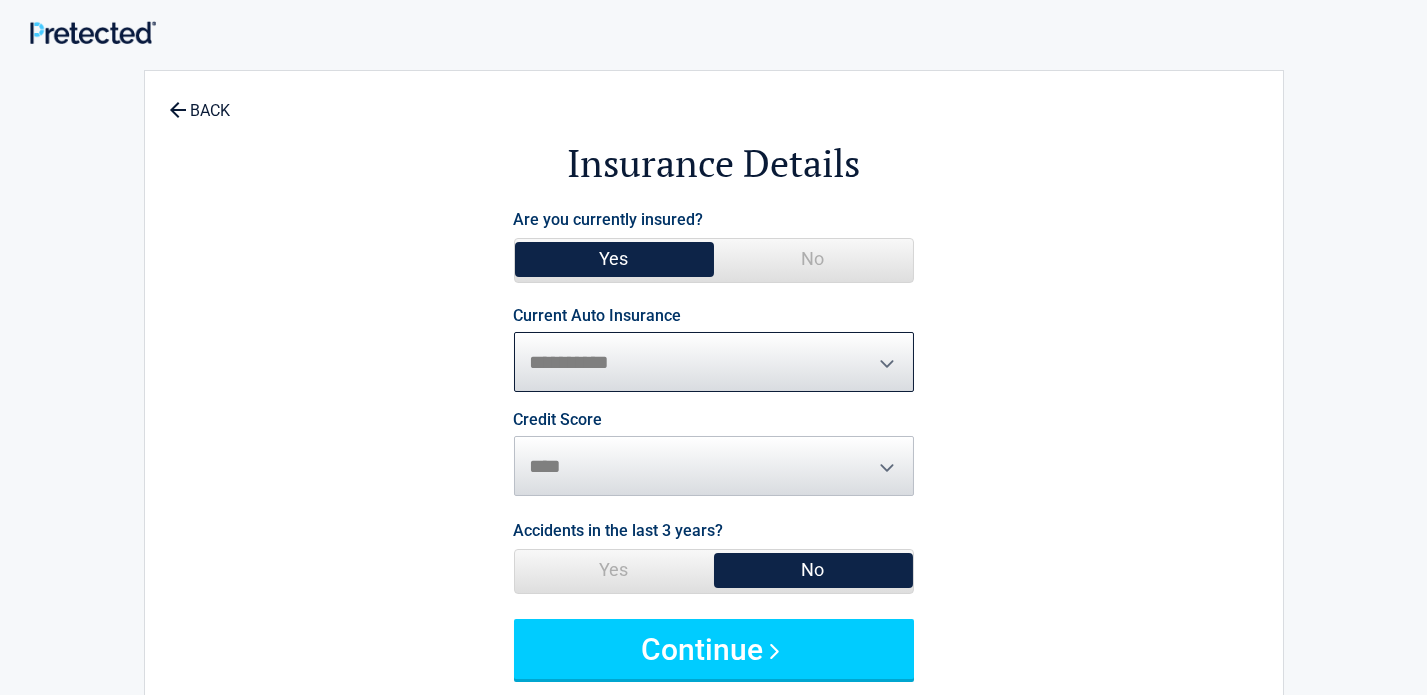 click on "**********" at bounding box center (714, 362) 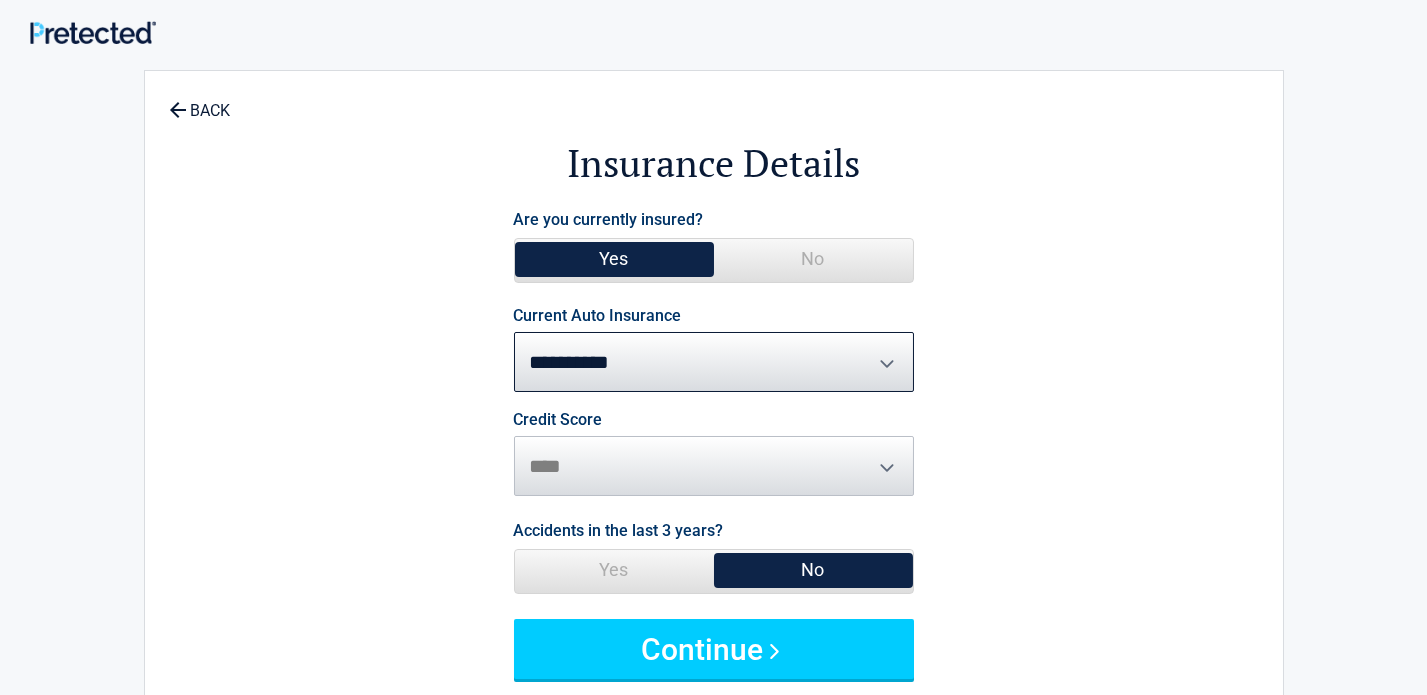 click on "Credit Score
*********
****
*******
****" at bounding box center [714, 454] 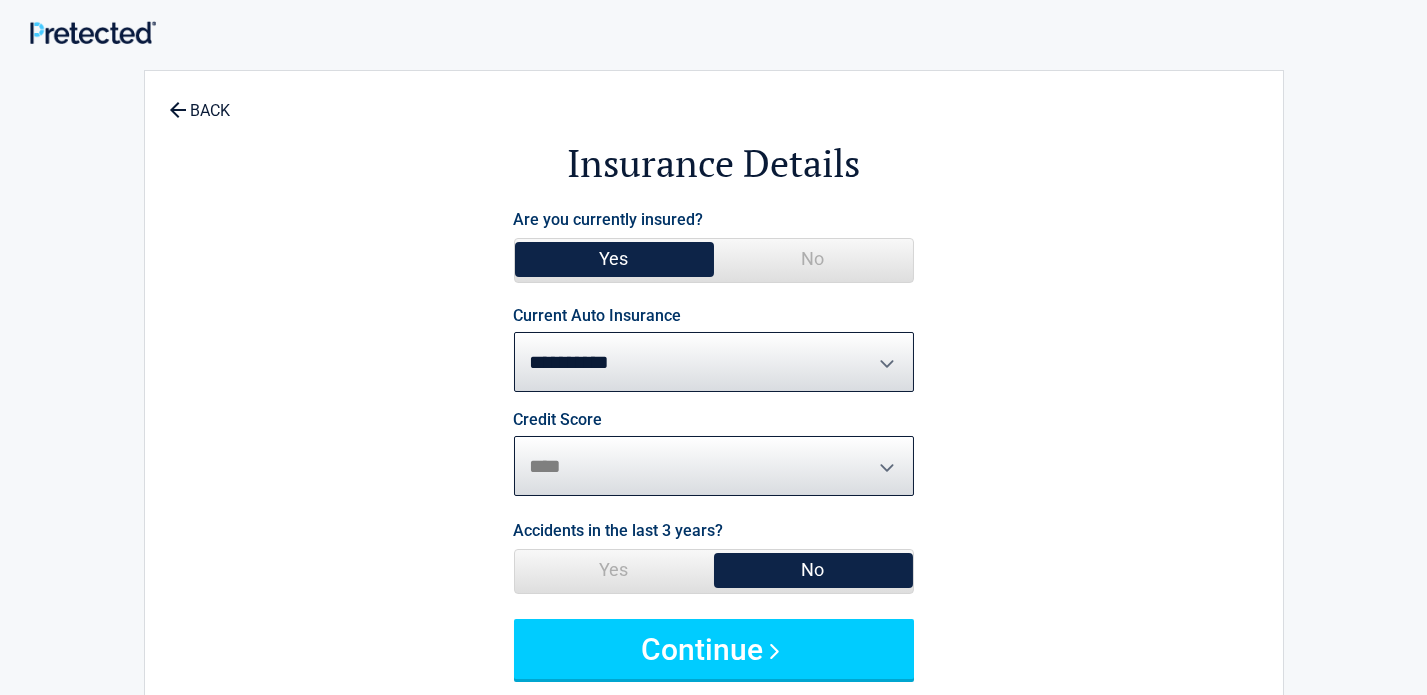 click on "*********
****
*******
****" at bounding box center (714, 466) 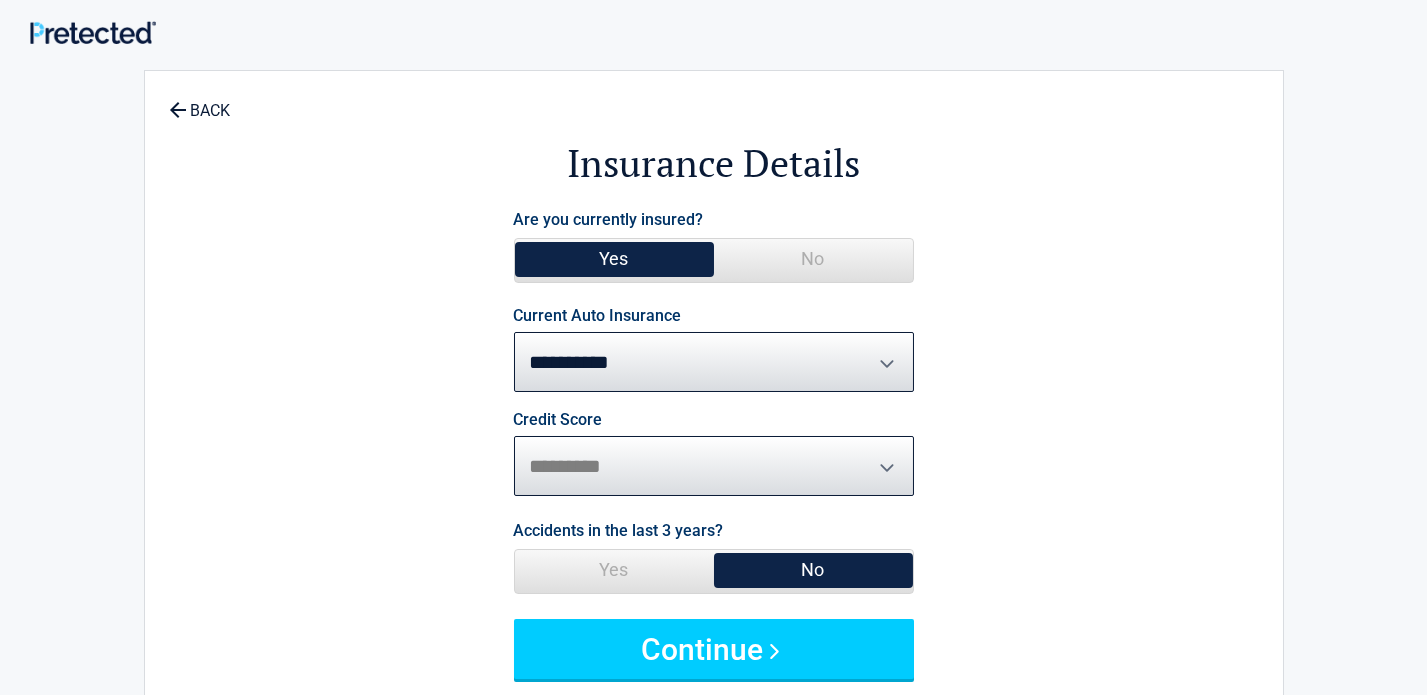 click on "*********
****
*******
****" at bounding box center [714, 466] 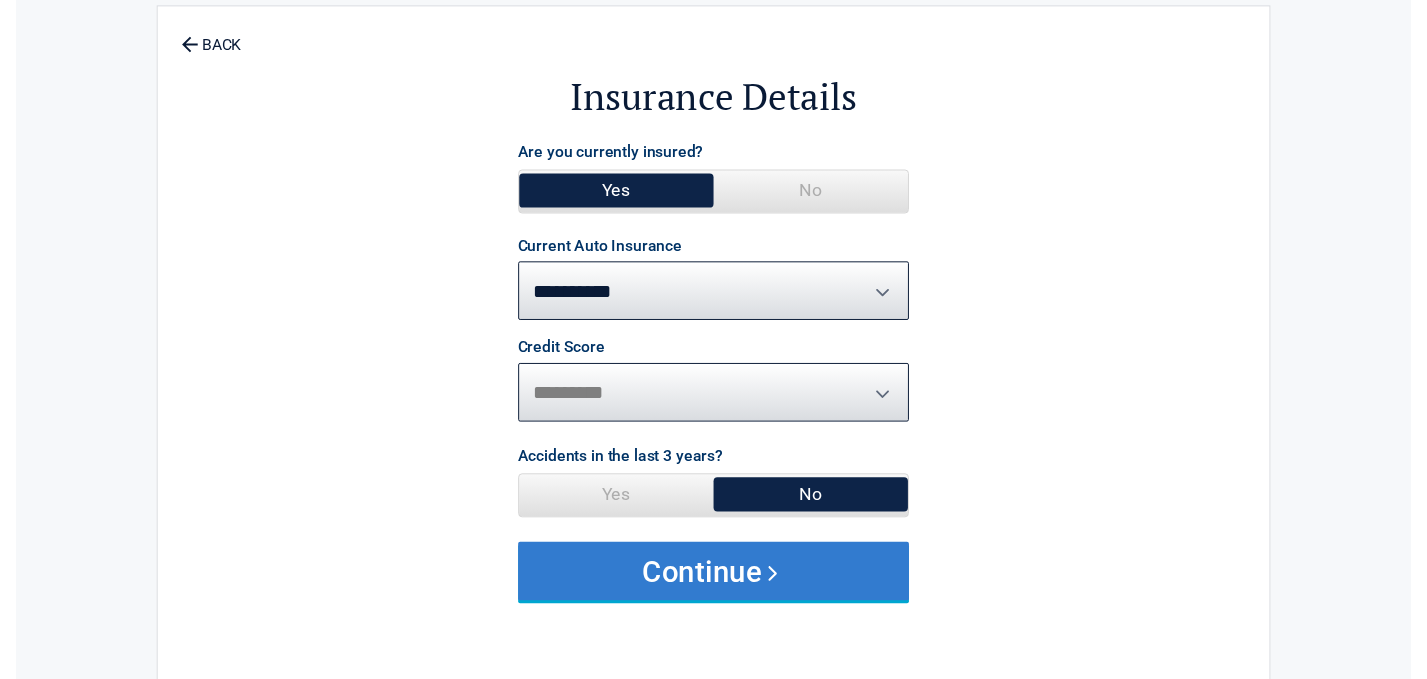 scroll, scrollTop: 100, scrollLeft: 0, axis: vertical 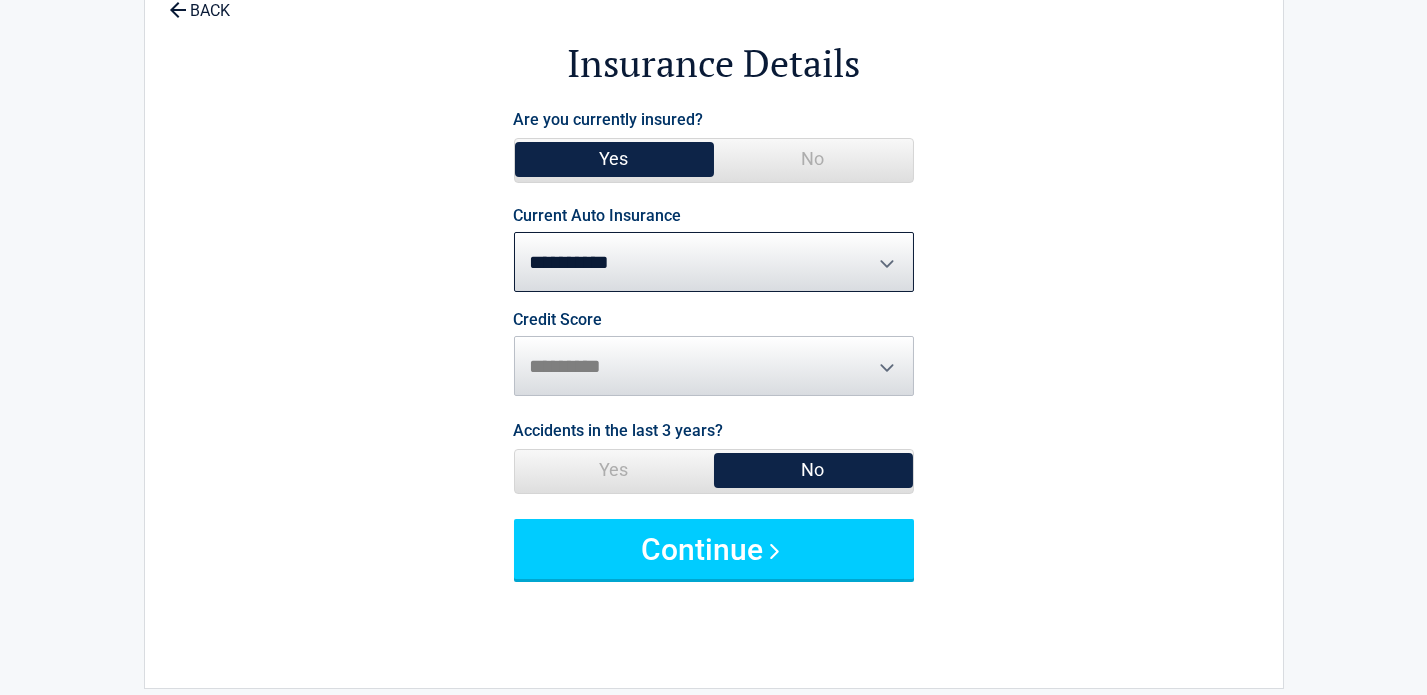 click on "No" at bounding box center (813, 470) 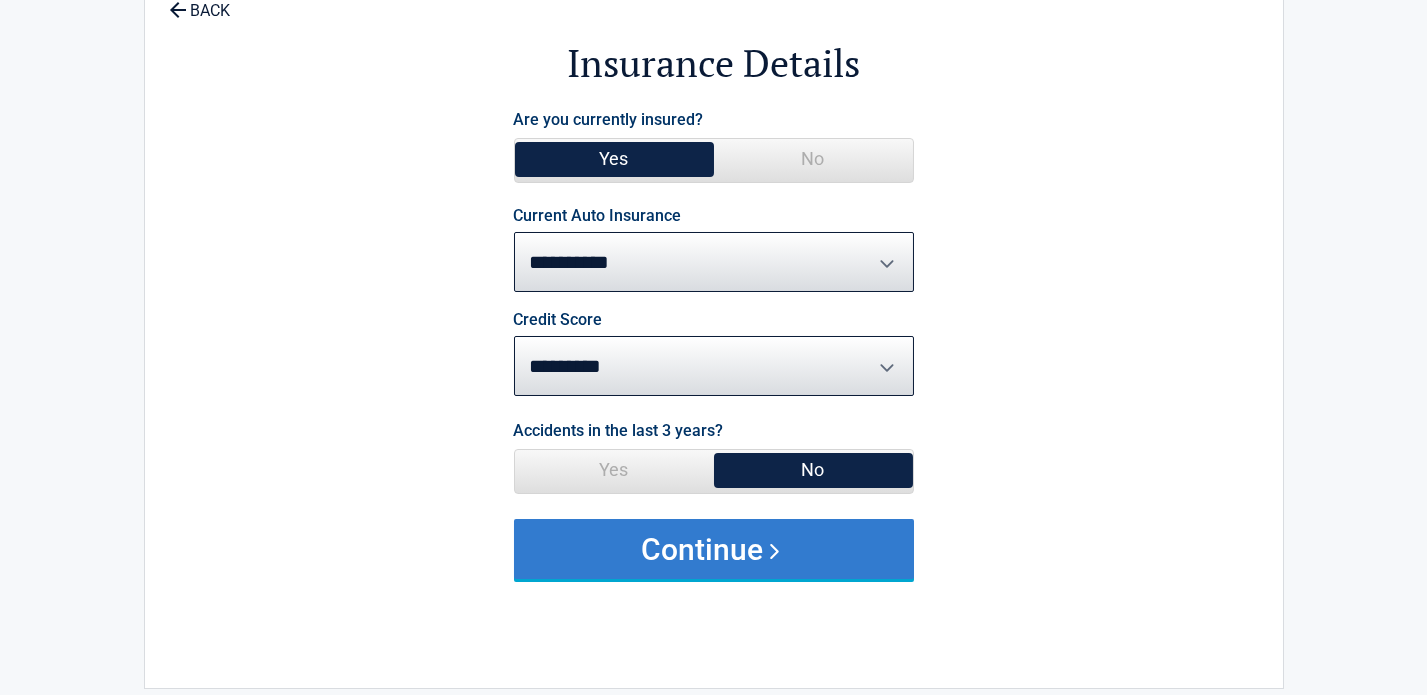 click on "Continue" at bounding box center (714, 549) 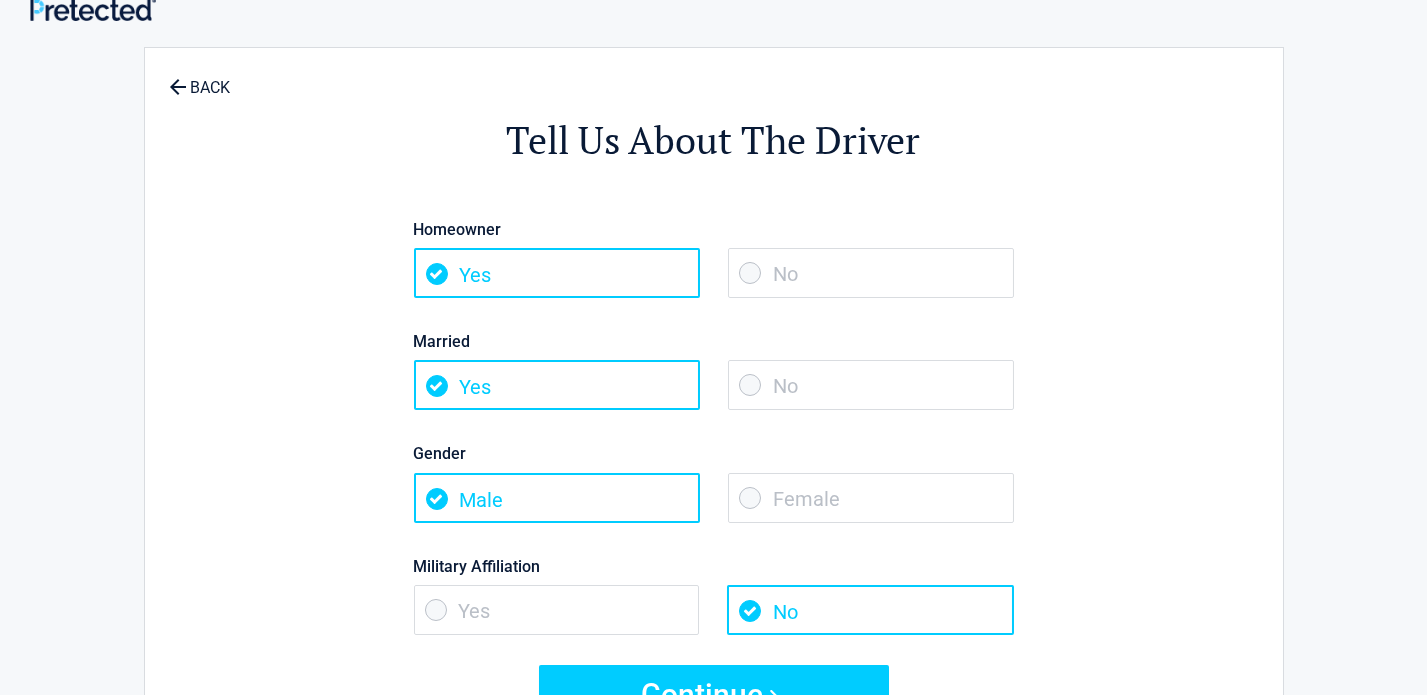 scroll, scrollTop: 0, scrollLeft: 0, axis: both 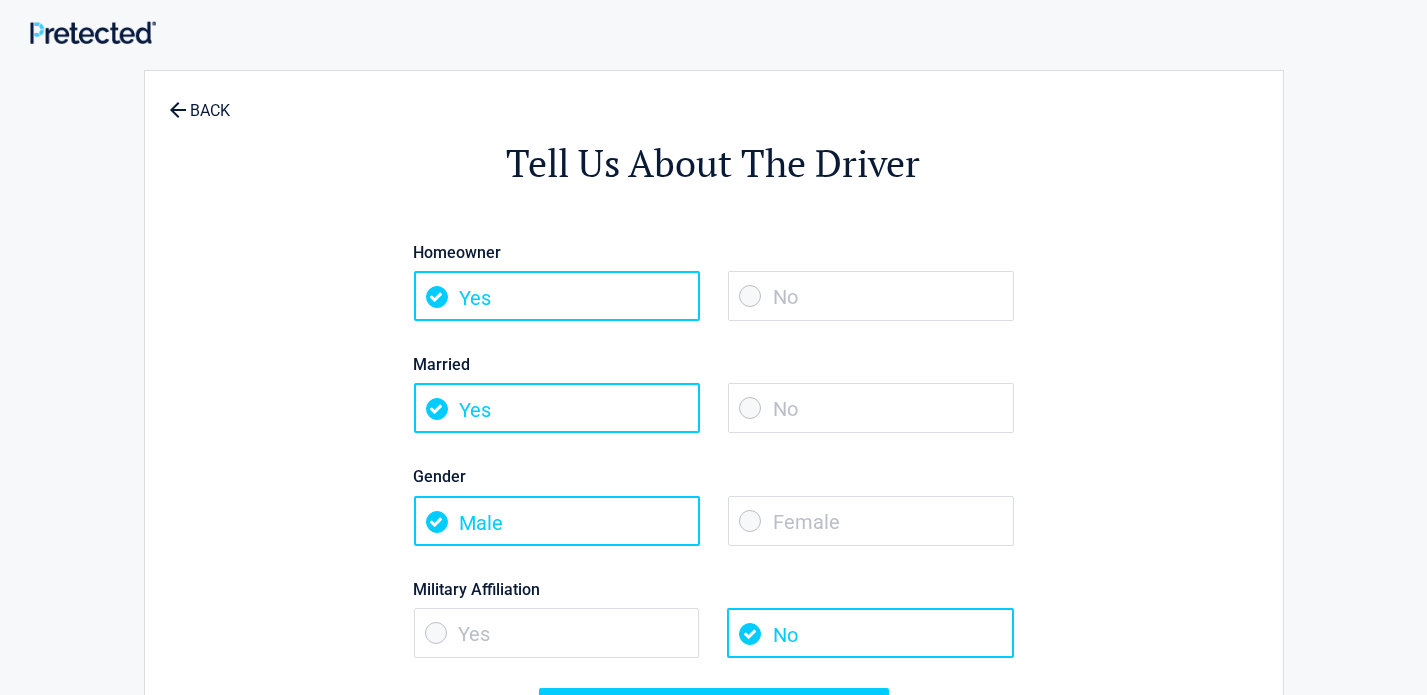 click on "No" at bounding box center [871, 296] 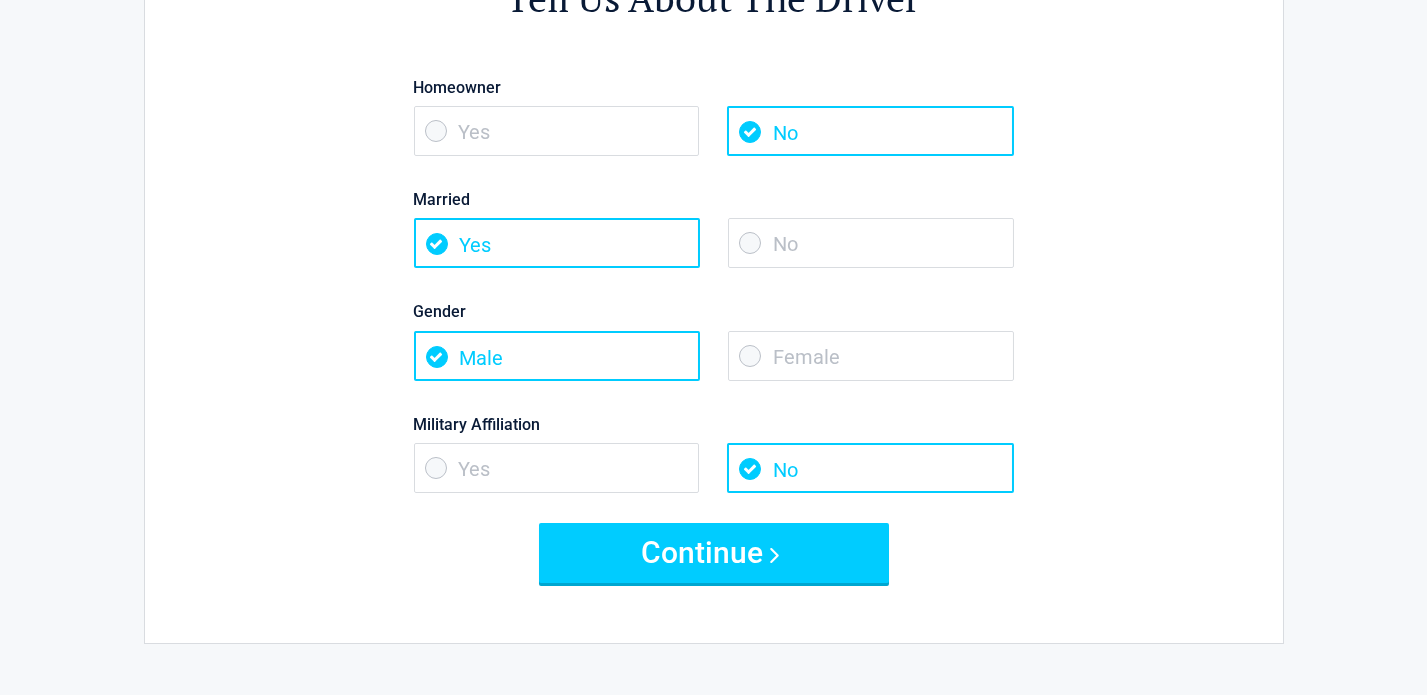 scroll, scrollTop: 200, scrollLeft: 0, axis: vertical 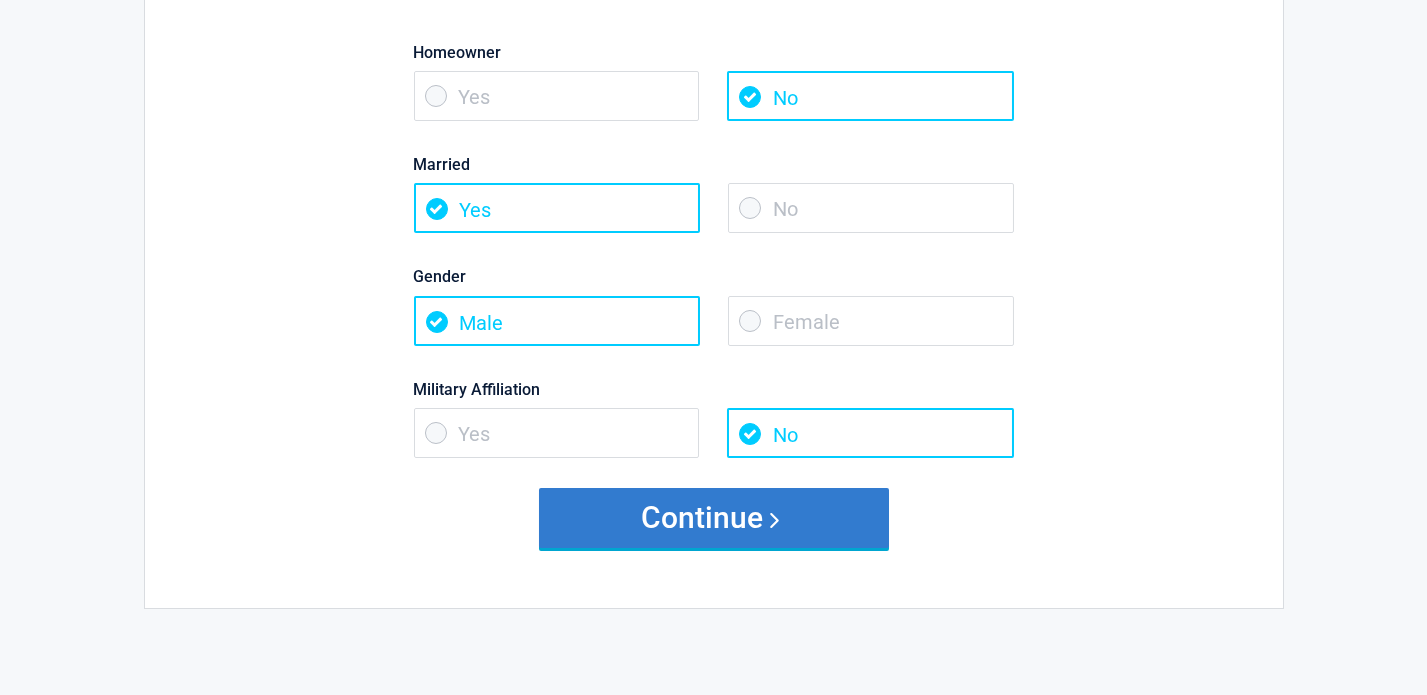 click on "Continue" at bounding box center [714, 518] 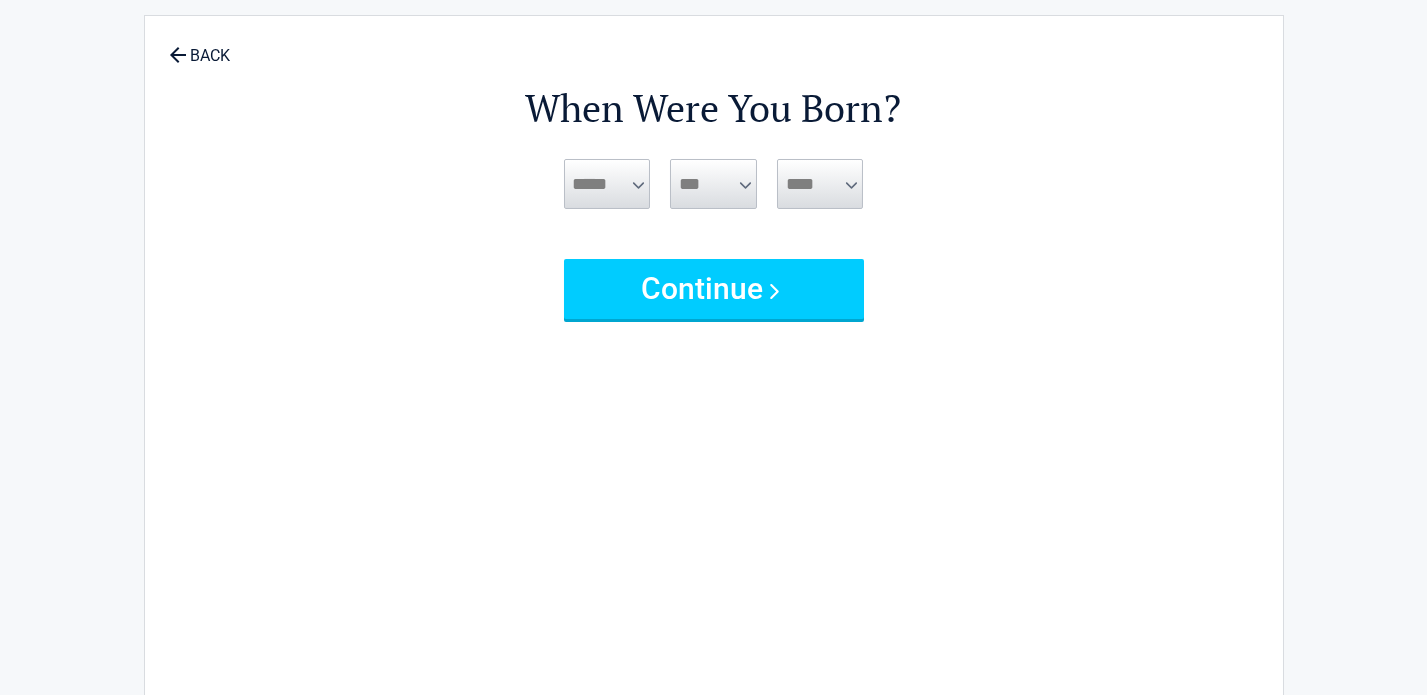 scroll, scrollTop: 0, scrollLeft: 0, axis: both 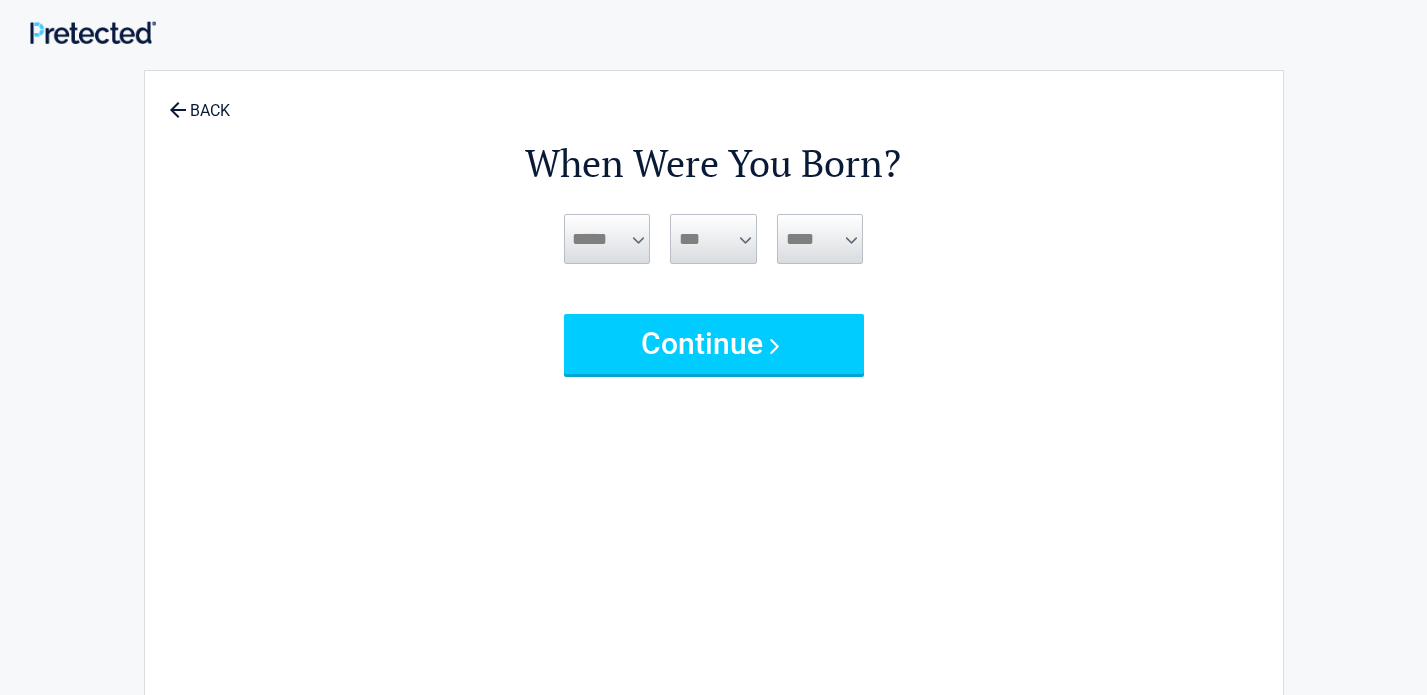 click on "*****
***
***
***
***
***
***
***
***
***
***
***
***" at bounding box center (607, 239) 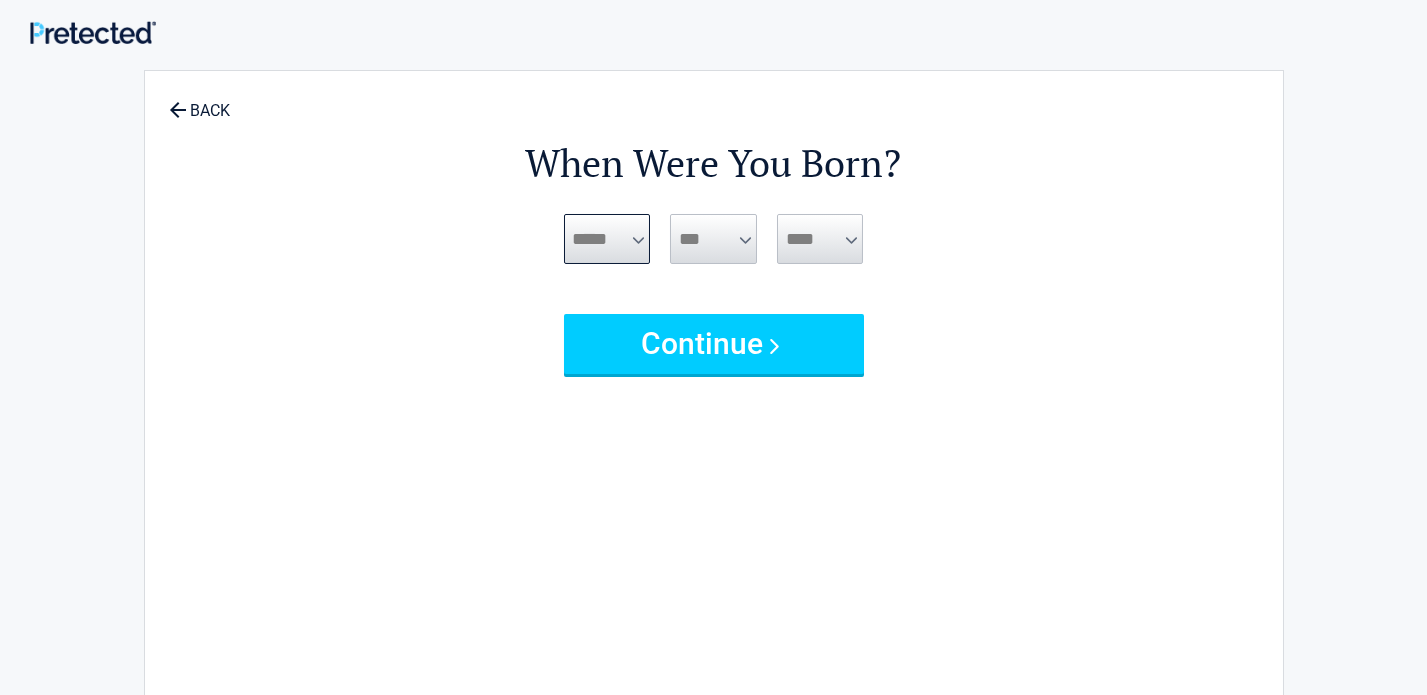 click on "*****
***
***
***
***
***
***
***
***
***
***
***
***" at bounding box center [607, 239] 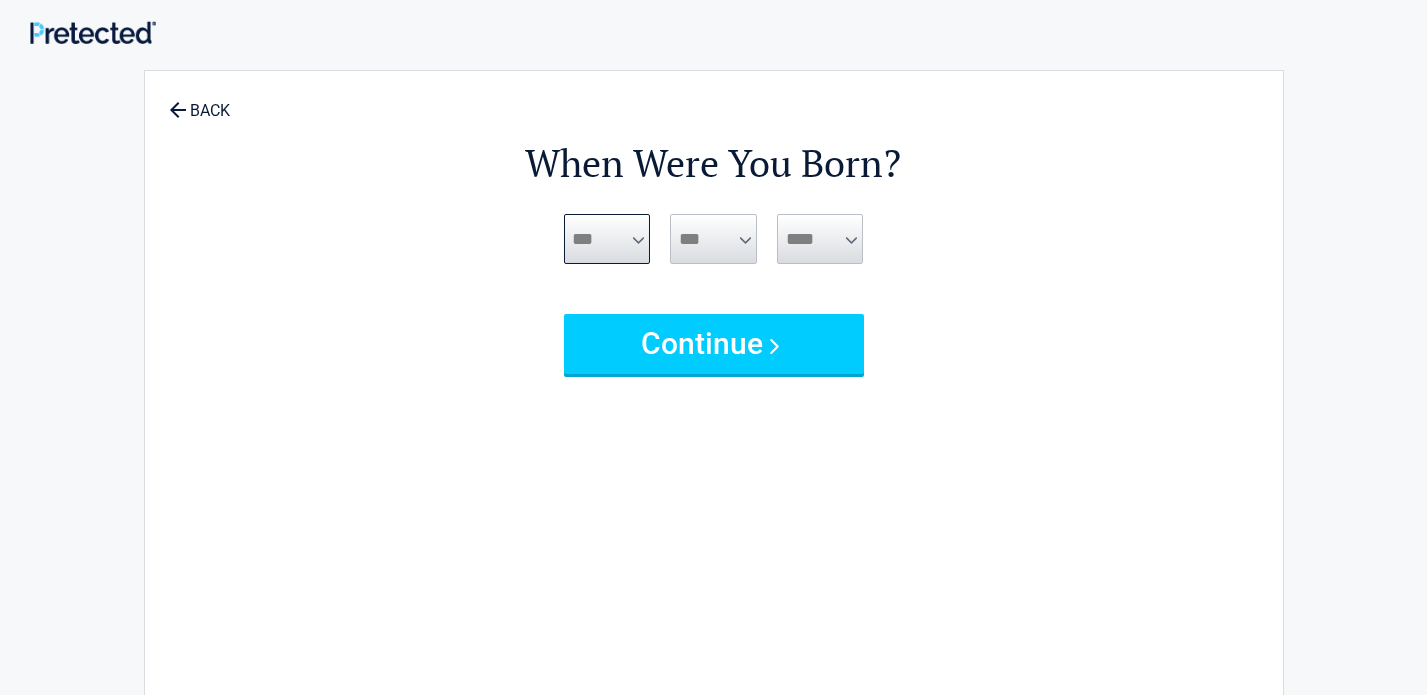 click on "*****
***
***
***
***
***
***
***
***
***
***
***
***" at bounding box center [607, 239] 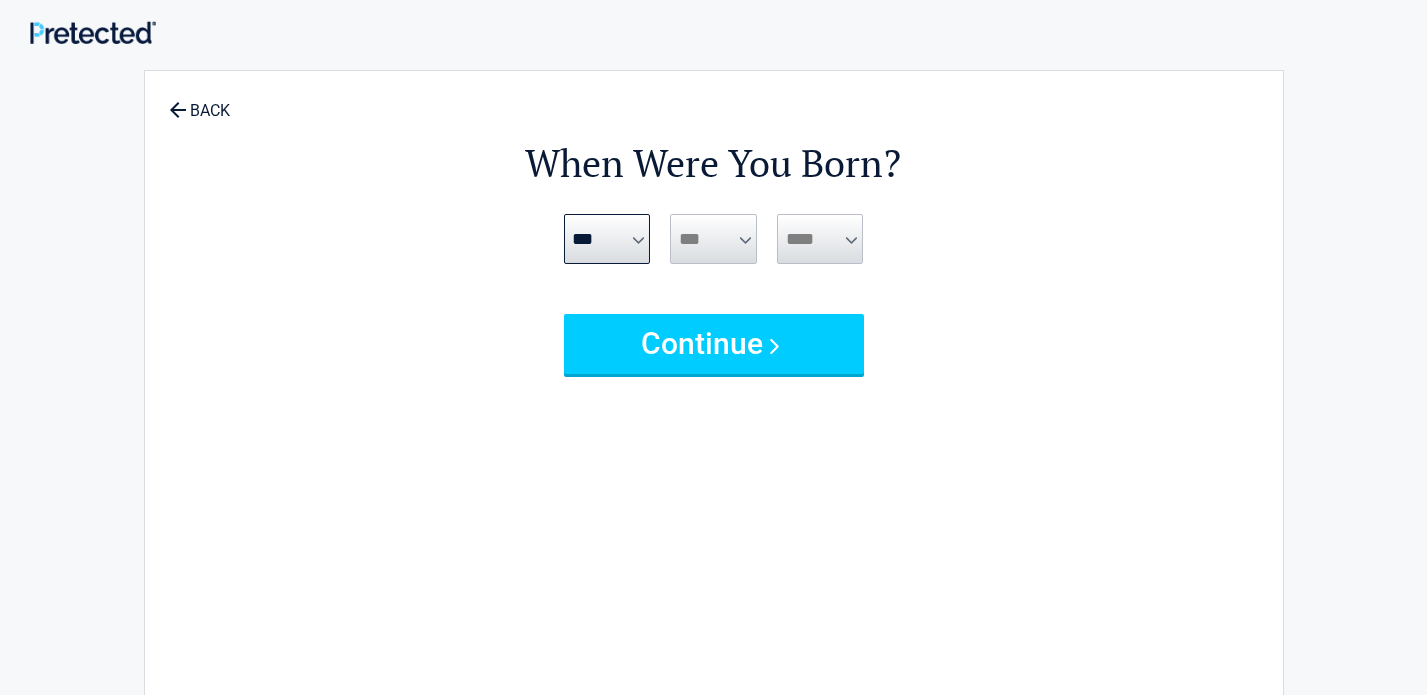 click on "*** * * * * * * * * * ** ** ** ** ** ** ** ** ** ** ** ** ** ** ** ** ** ** ** ** **" at bounding box center (713, 239) 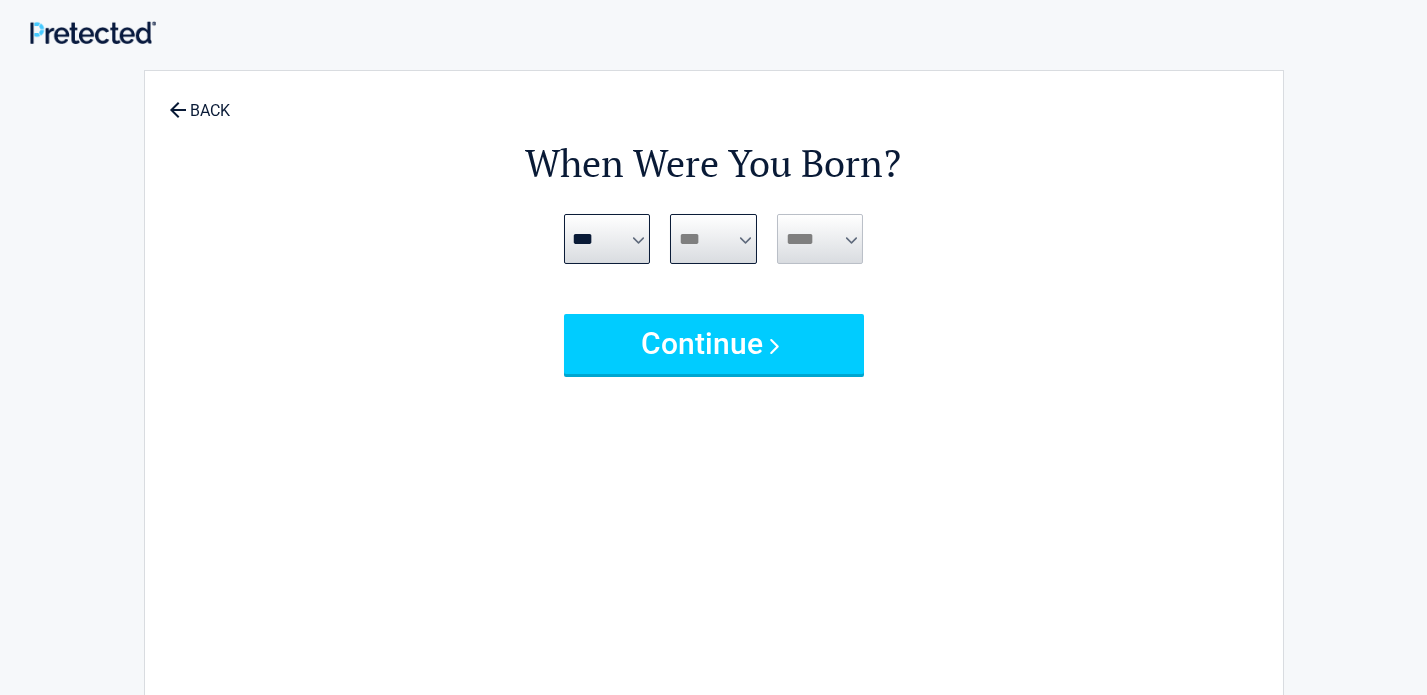 click on "*** * * * * * * * * * ** ** ** ** ** ** ** ** ** ** ** ** ** ** ** ** ** ** ** ** **" at bounding box center (713, 239) 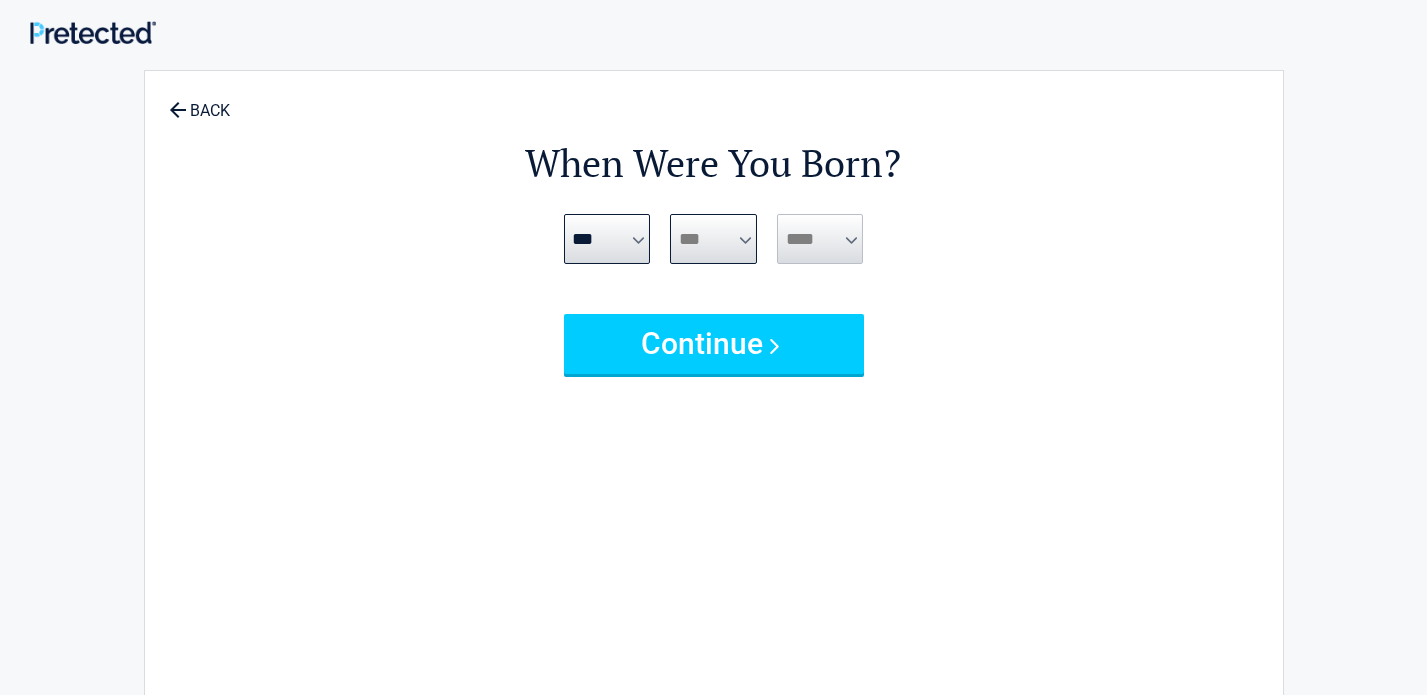 select on "*" 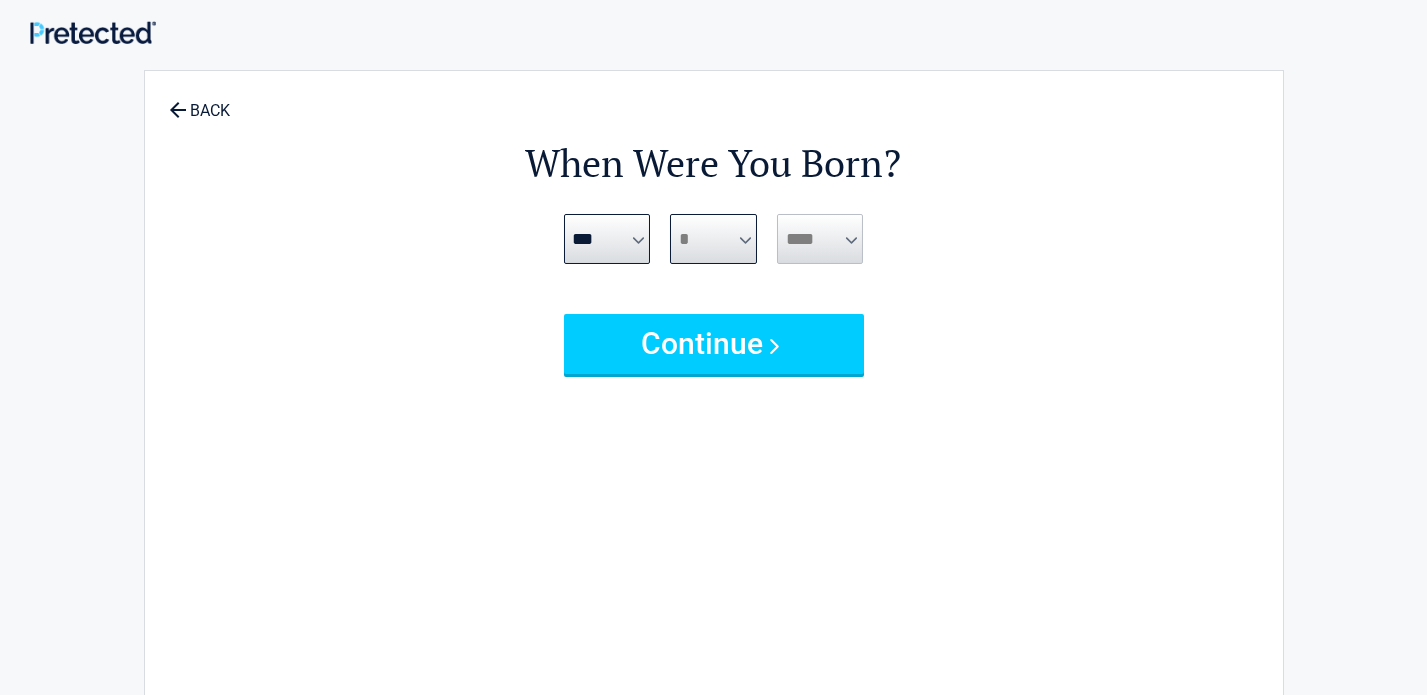 click on "*** * * * * * * * * * ** ** ** ** ** ** ** ** ** ** ** ** ** ** ** ** ** ** ** ** **" at bounding box center (713, 239) 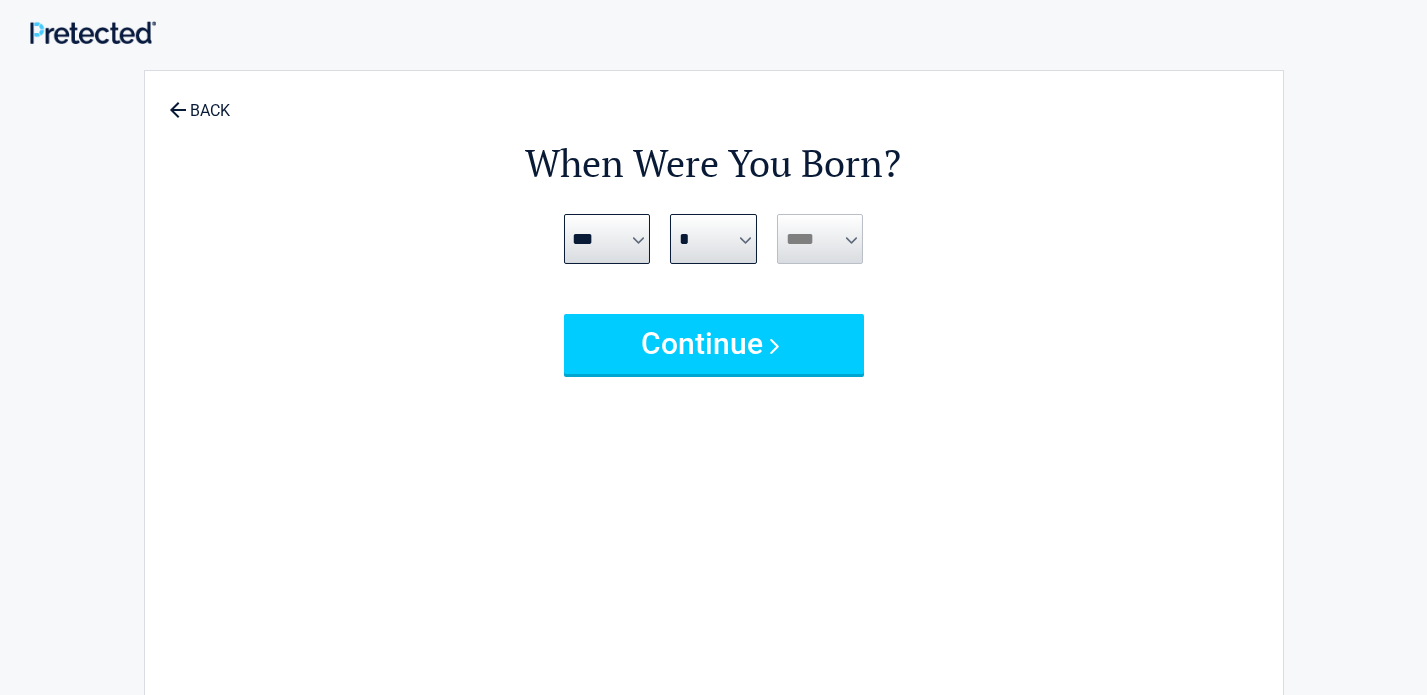 click on "****
****
****
****
****
****
****
****
****
****
****
****
****
****
****
****
****
****
****
****
****
****
****
****
****
****
****
****
****
****
****
****
****
****
****
****
****
****
****
****
****
****
****
****
****
****
****
****
****
****
****
****
****
****
****
****
****
****
****
****
****
****
**** ****" at bounding box center (820, 239) 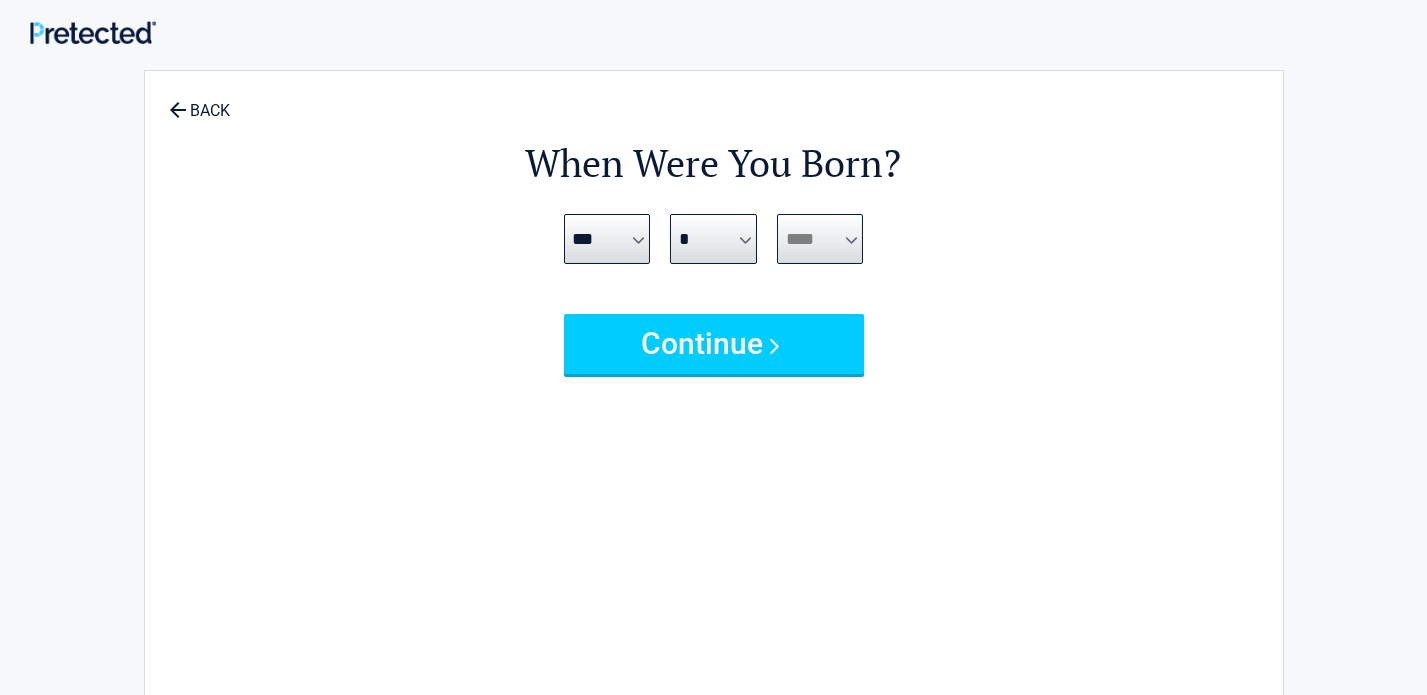 click on "****
****
****
****
****
****
****
****
****
****
****
****
****
****
****
****
****
****
****
****
****
****
****
****
****
****
****
****
****
****
****
****
****
****
****
****
****
****
****
****
****
****
****
****
****
****
****
****
****
****
****
****
****
****
****
****
****
****
****
****
****
****
****
****" at bounding box center [820, 239] 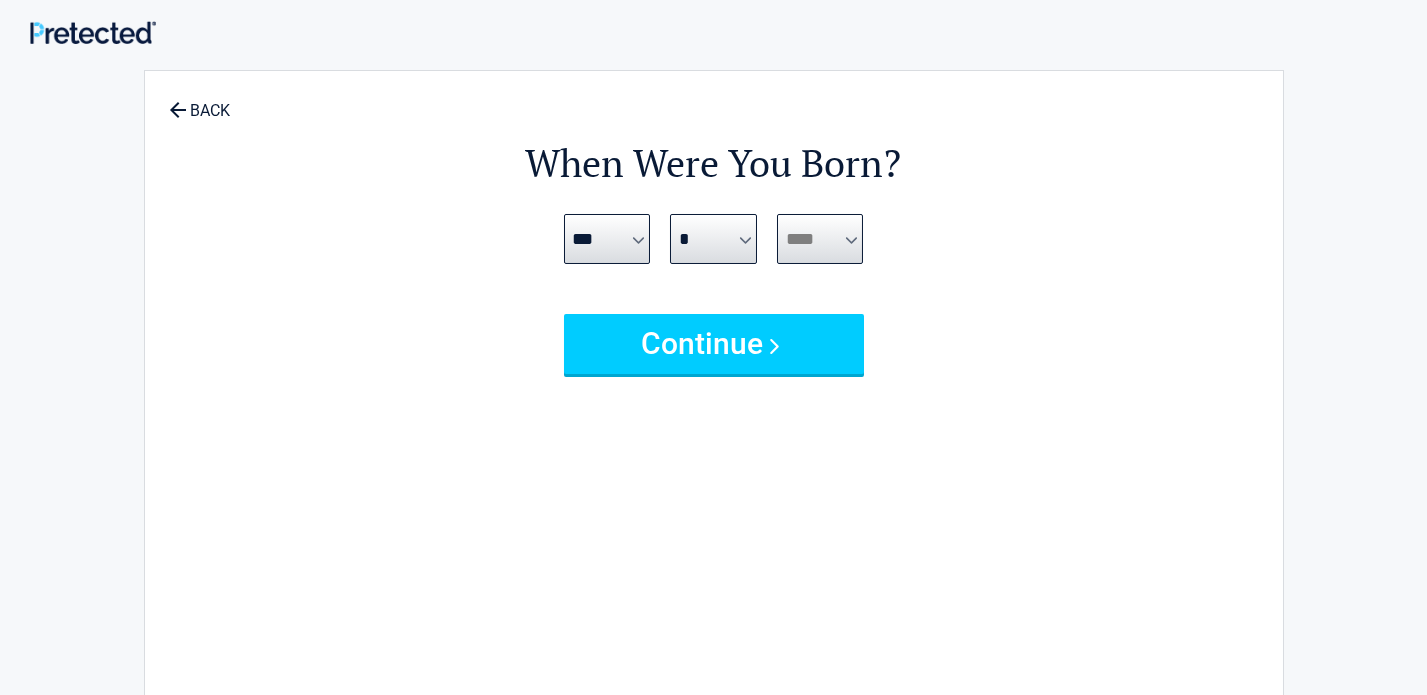 select on "****" 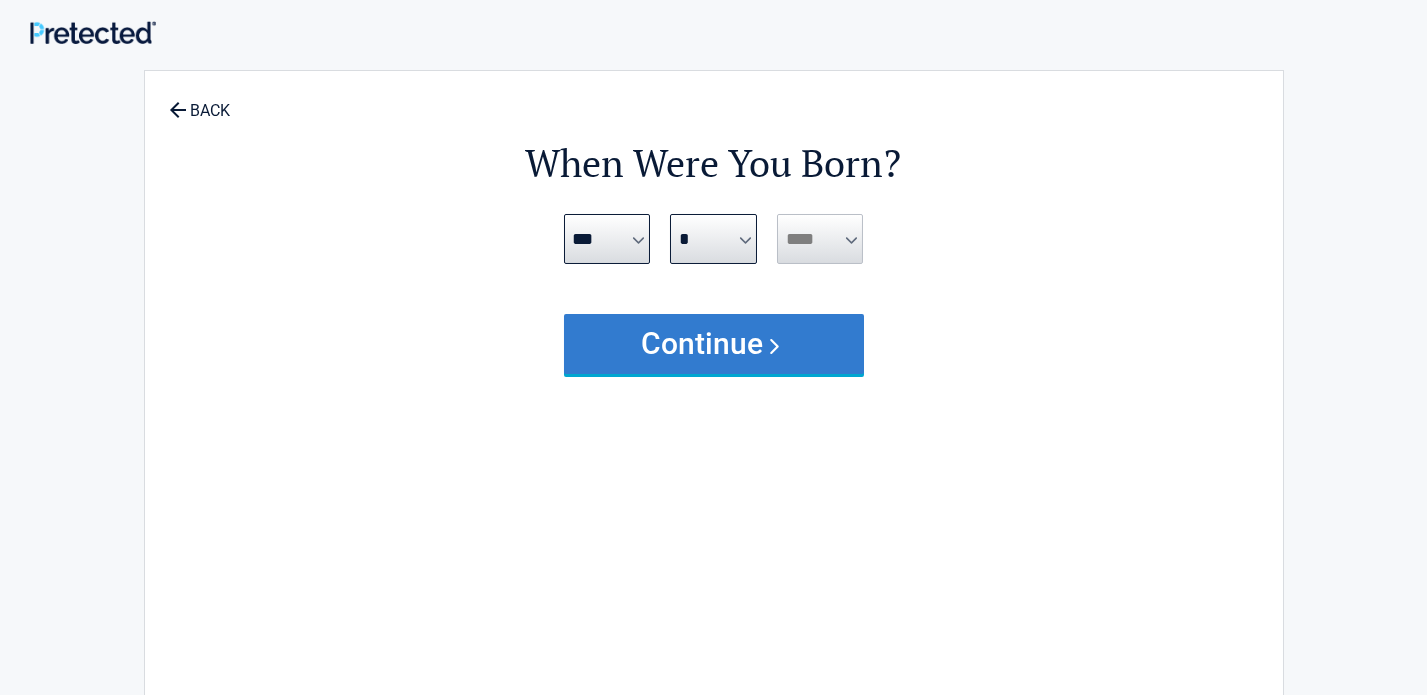 click on "Continue" at bounding box center (714, 344) 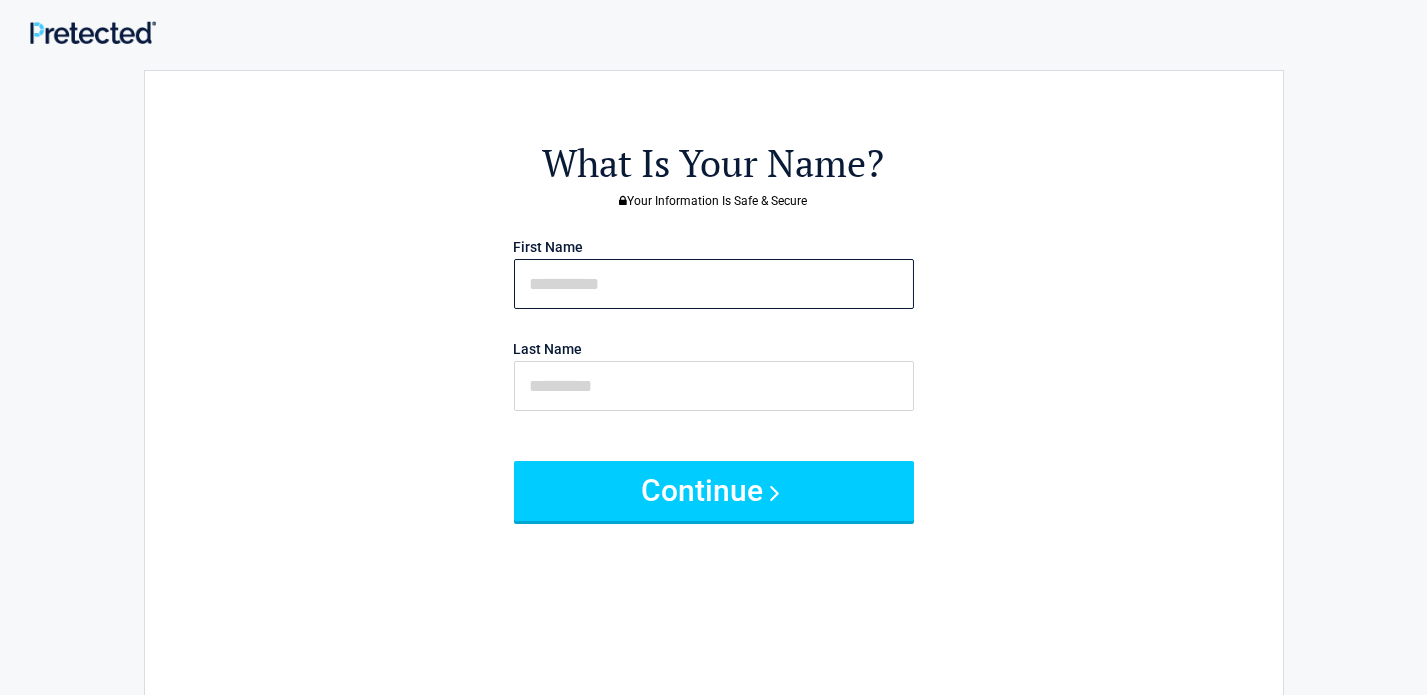 click at bounding box center [714, 284] 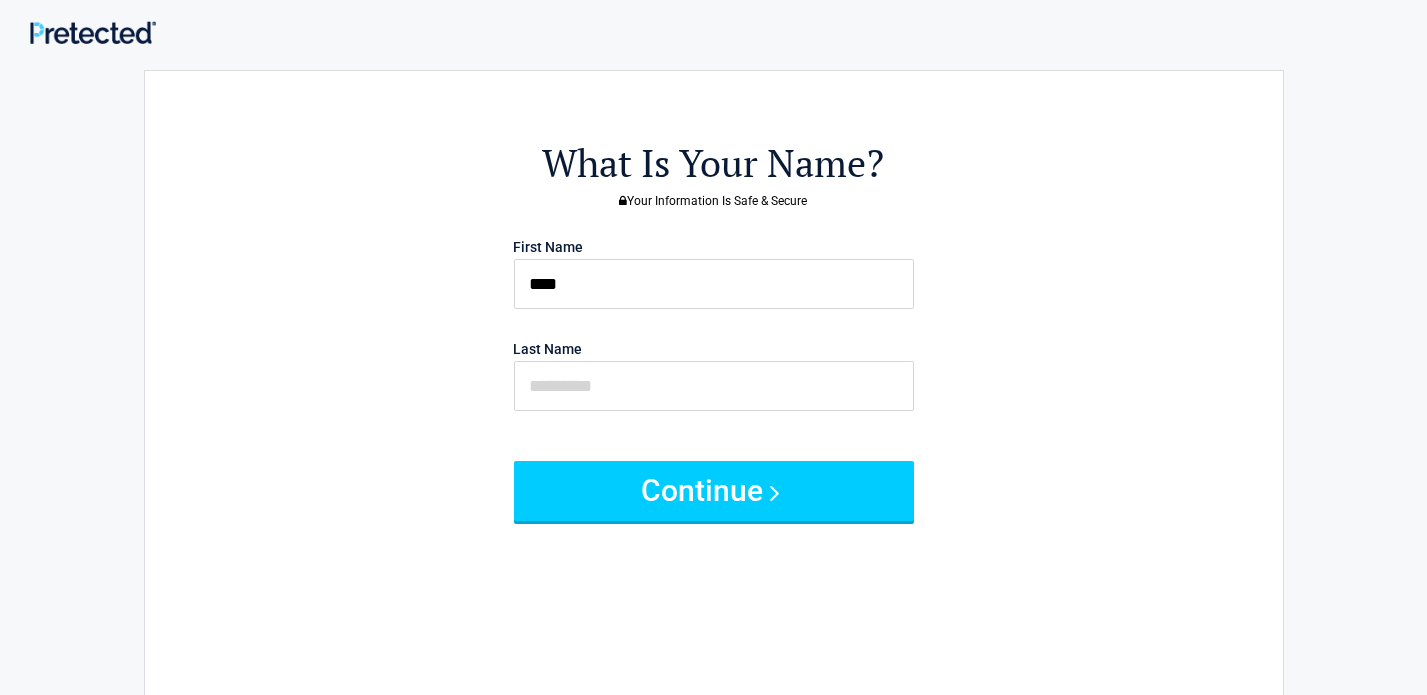 type on "*******" 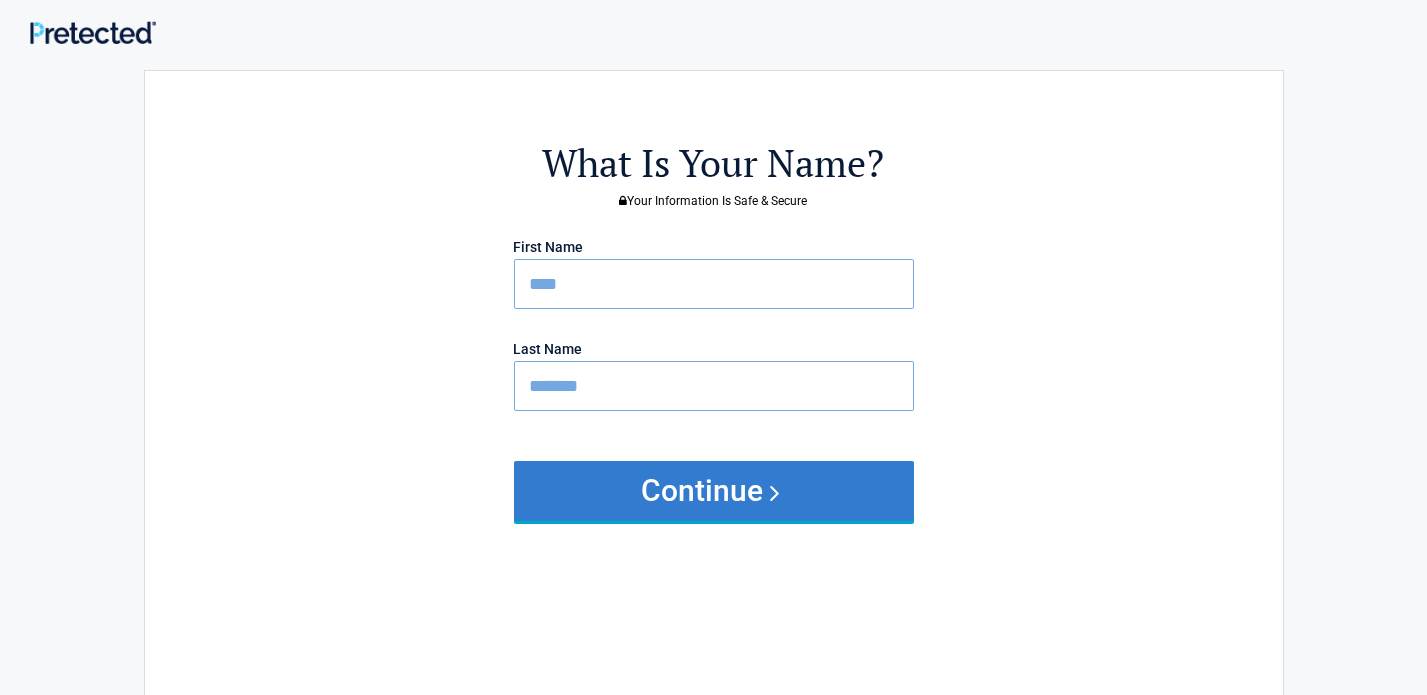 click on "Continue" at bounding box center (714, 491) 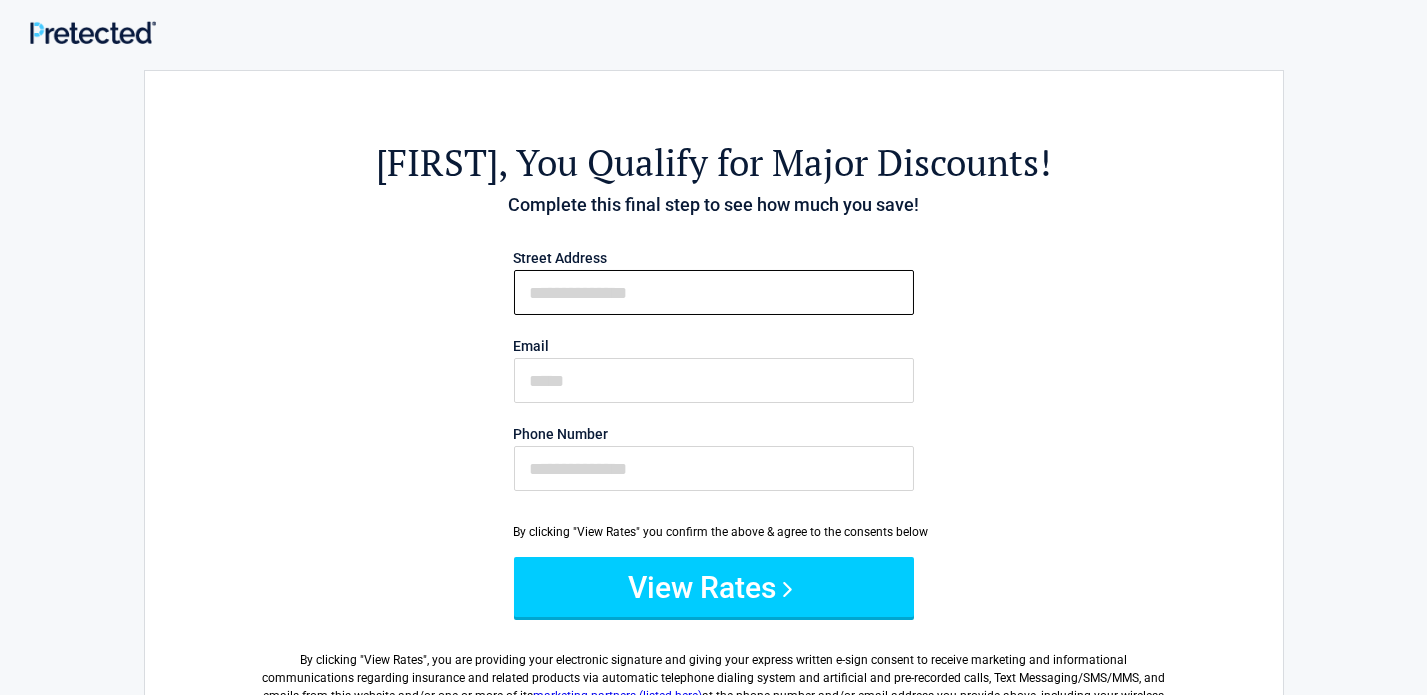 click on "First Name" at bounding box center (714, 292) 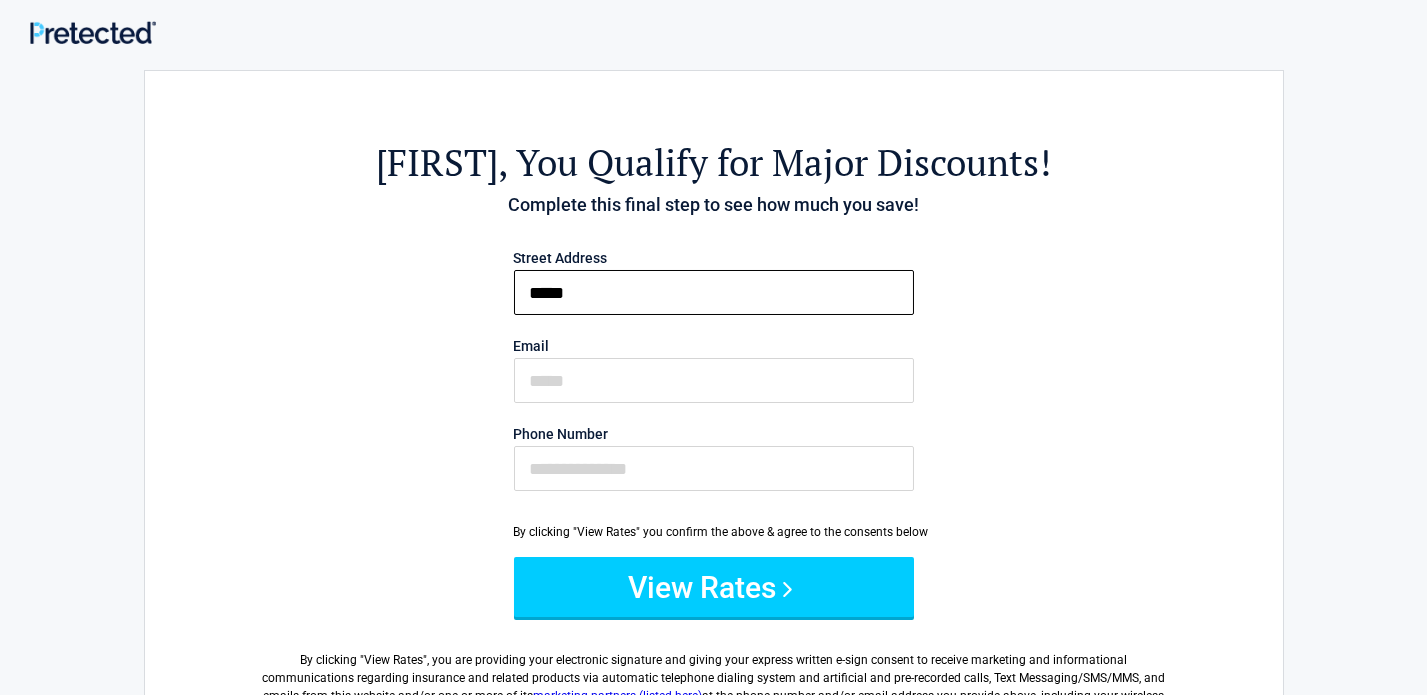 type on "**********" 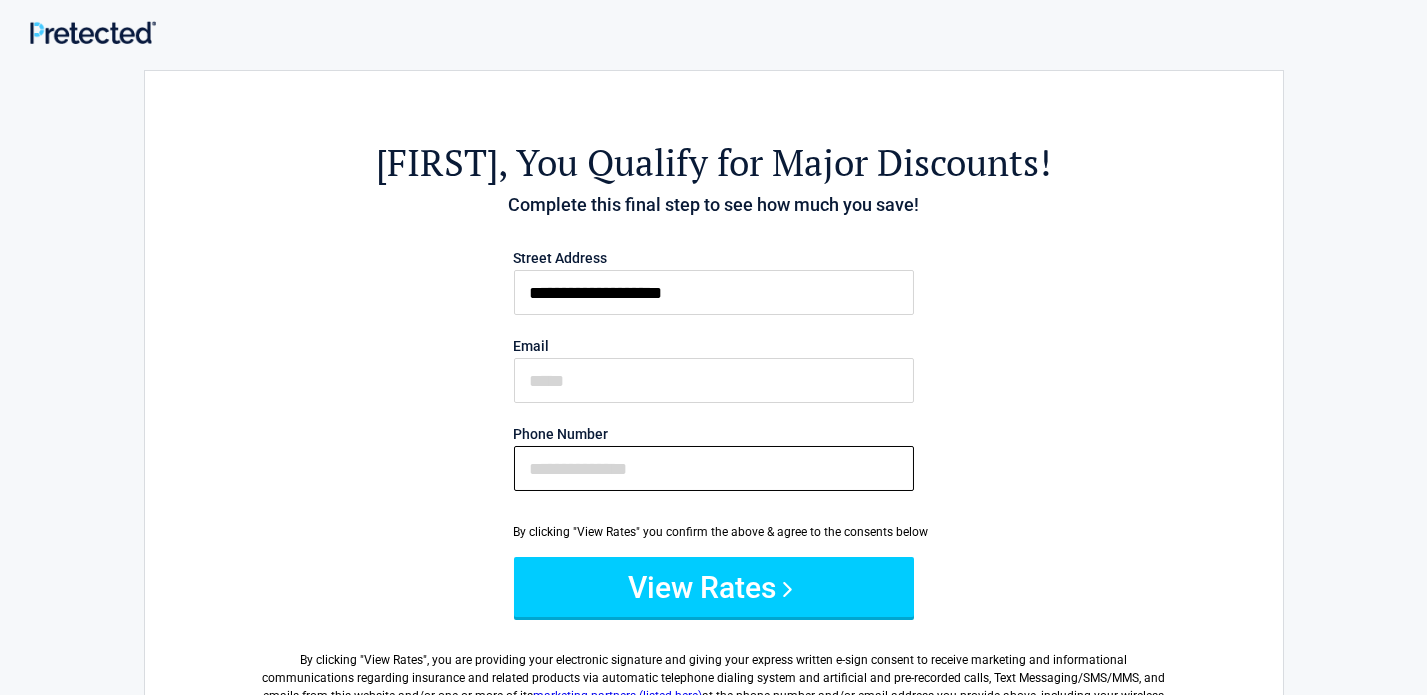 type on "**********" 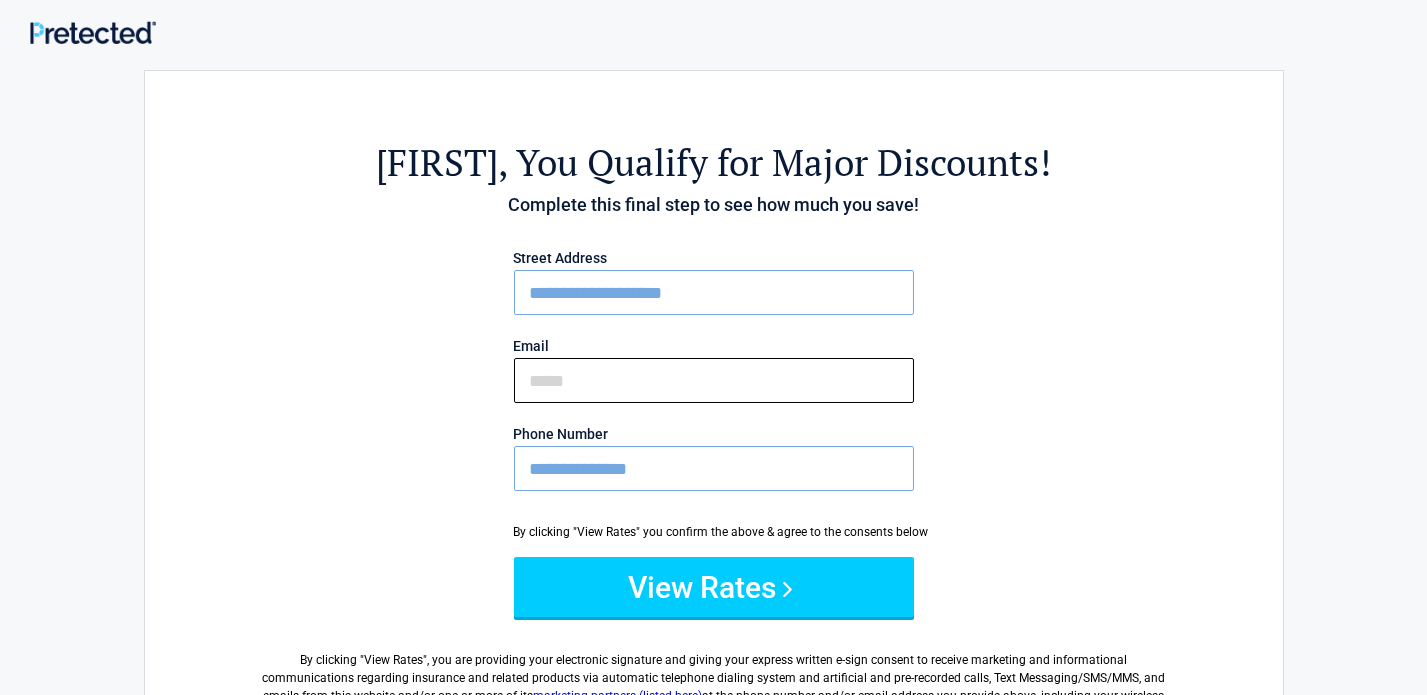 click on "Email" at bounding box center (714, 380) 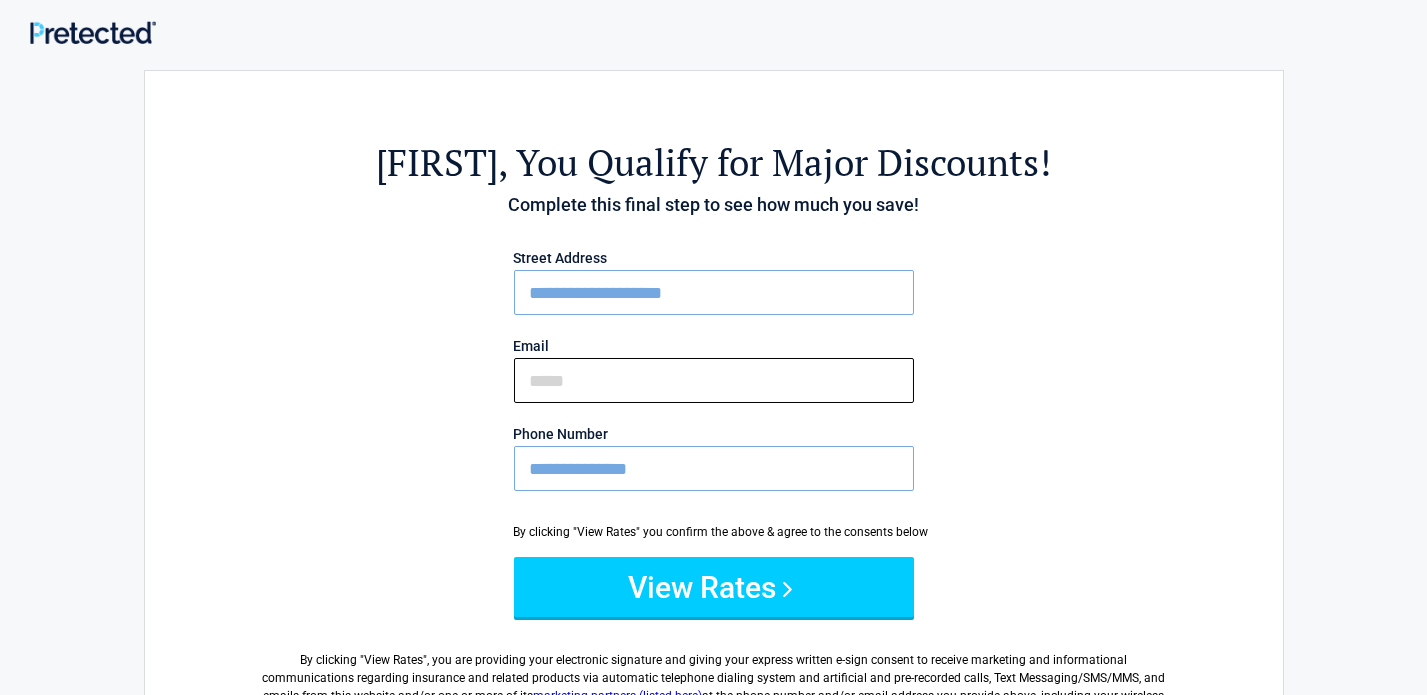 type on "**********" 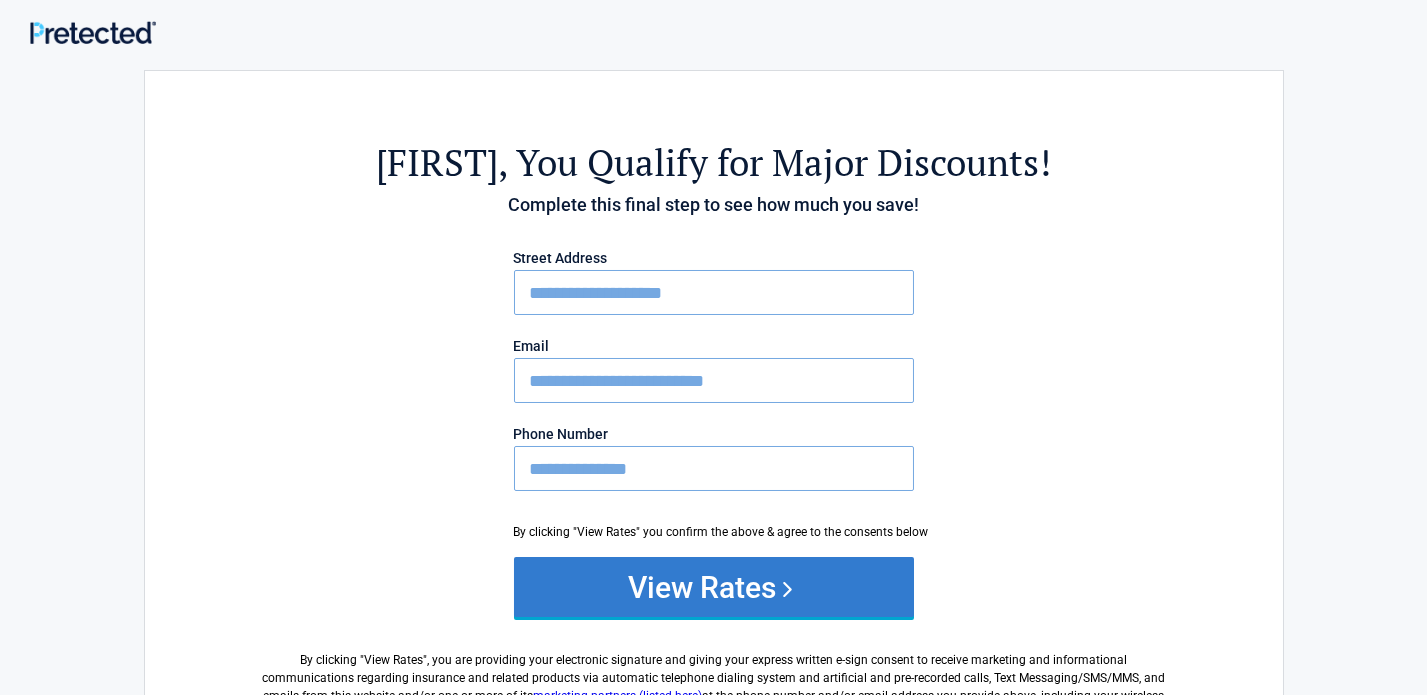 click on "View Rates" at bounding box center [714, 587] 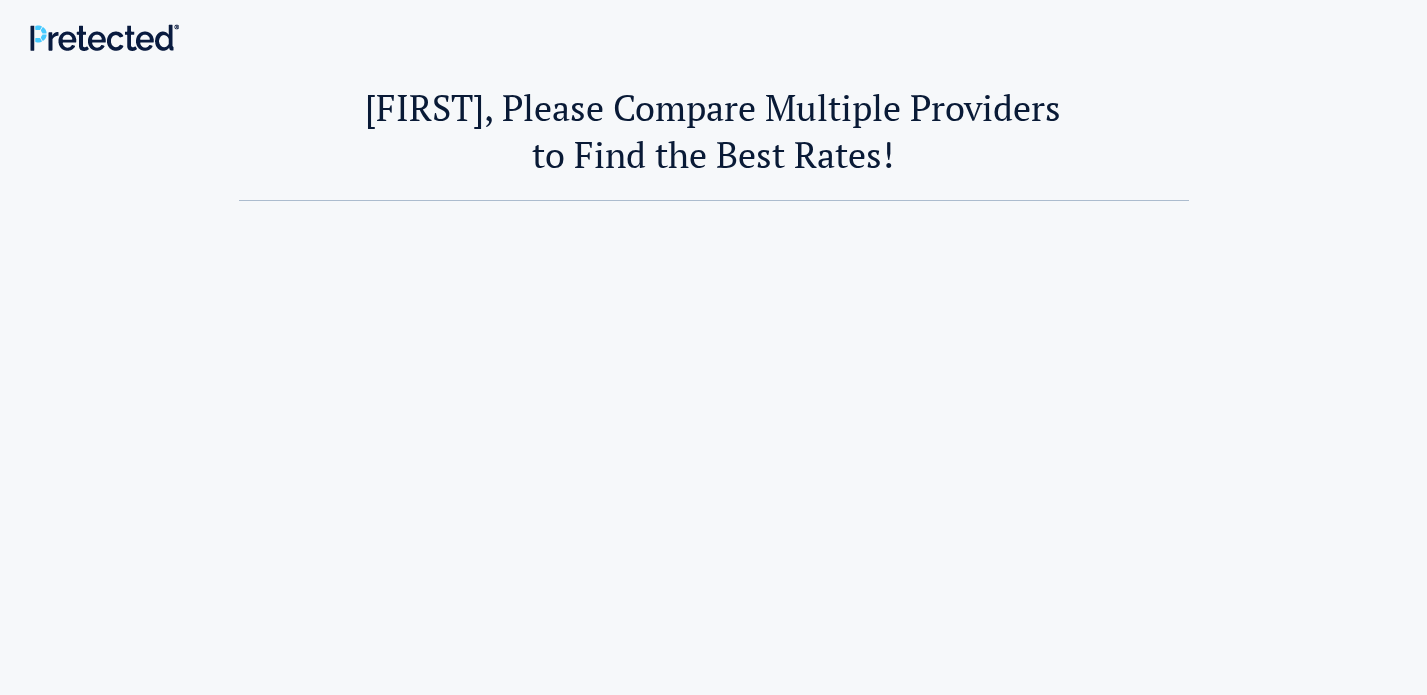 scroll, scrollTop: 0, scrollLeft: 0, axis: both 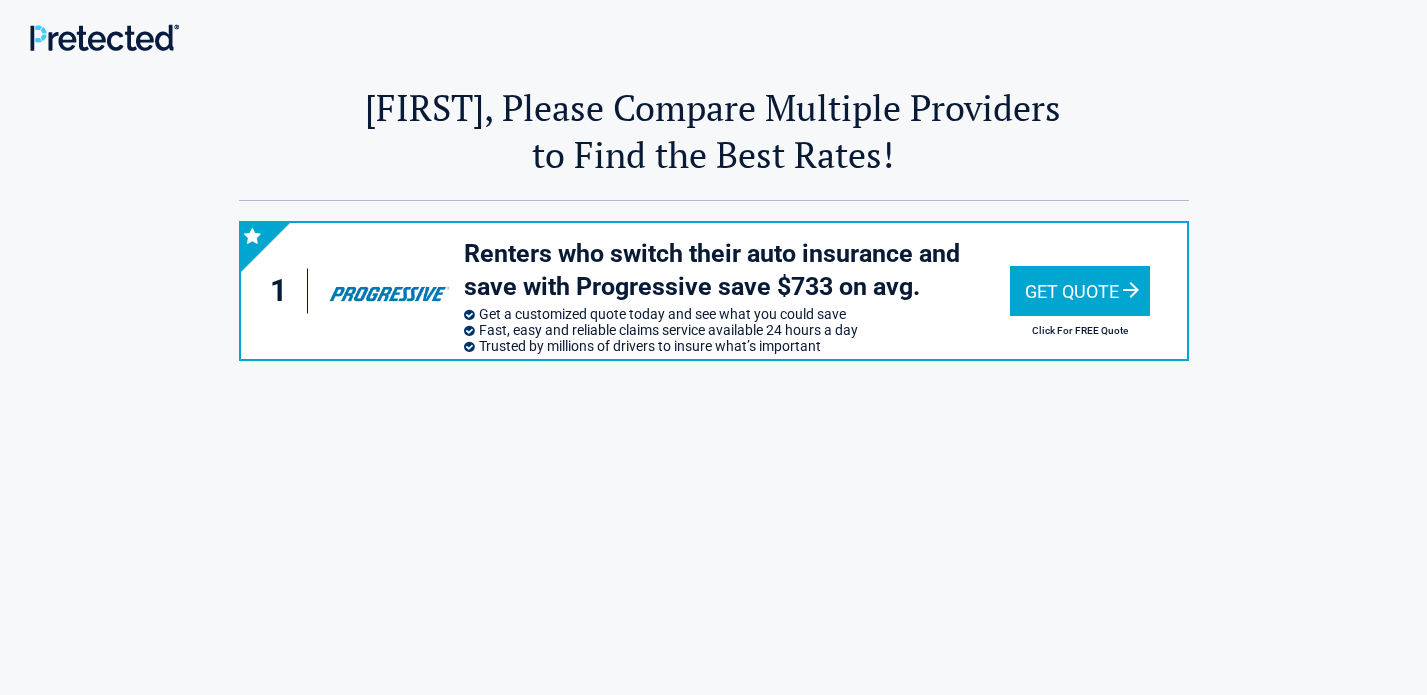click on "Get Quote" at bounding box center [1080, 291] 